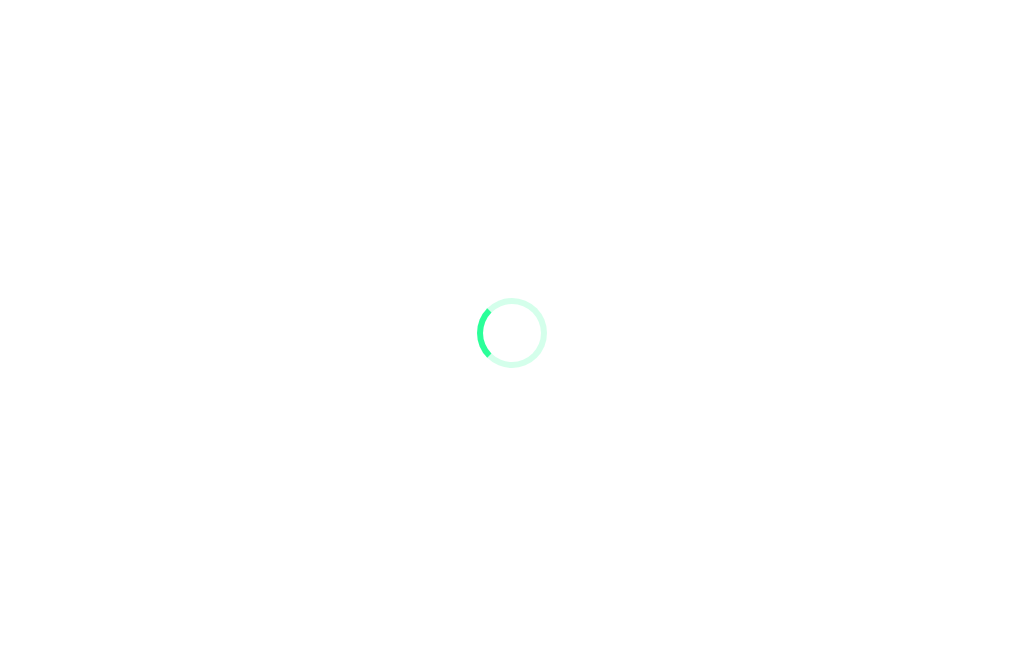 scroll, scrollTop: 0, scrollLeft: 0, axis: both 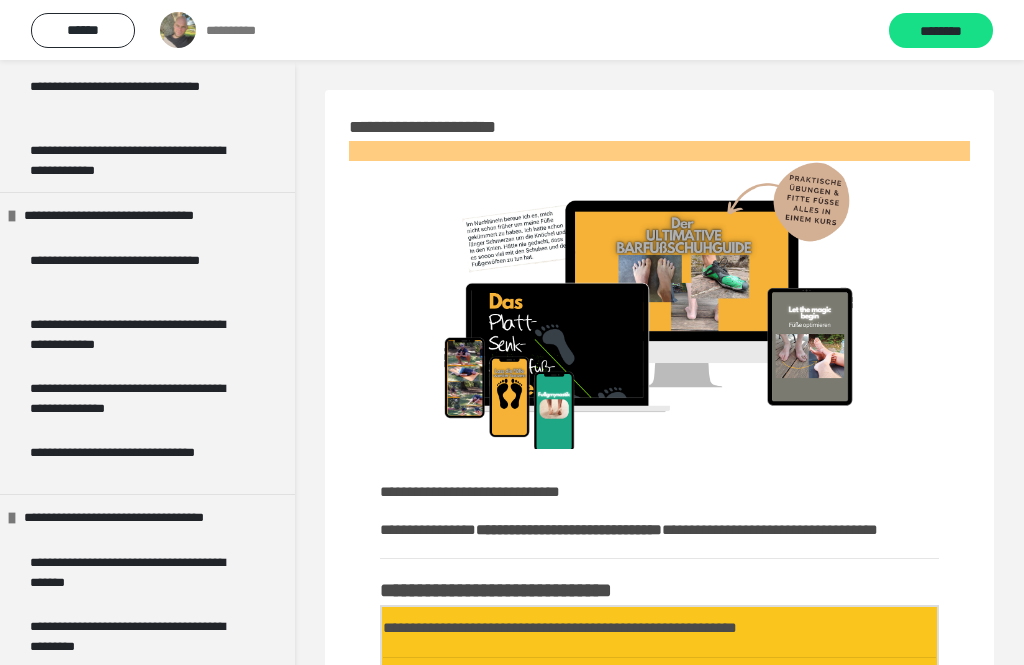 click on "**********" at bounding box center [139, 398] 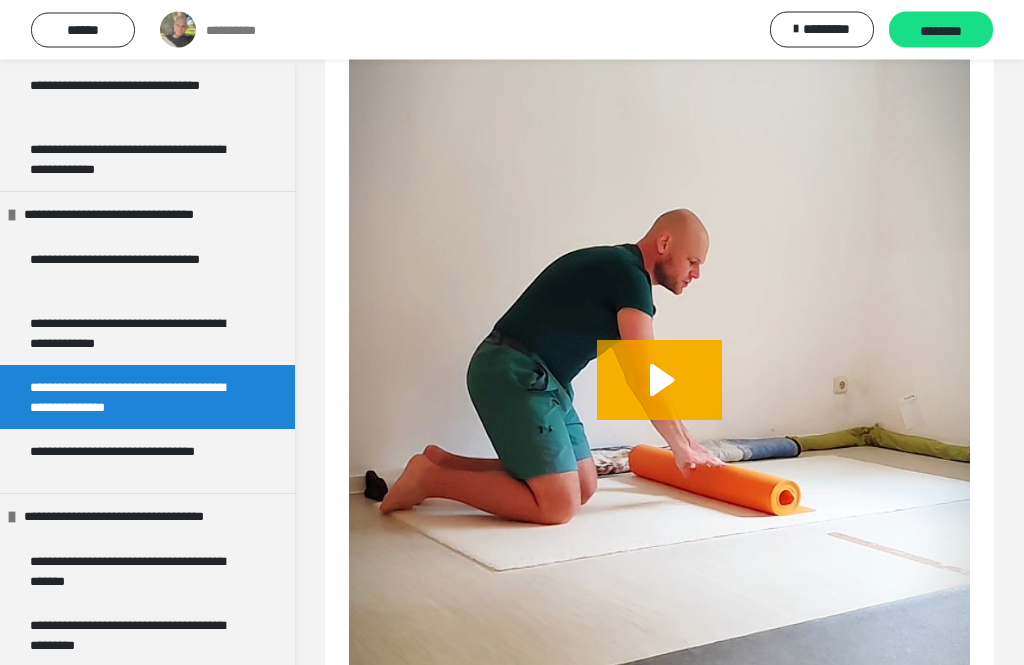 scroll, scrollTop: 1080, scrollLeft: 0, axis: vertical 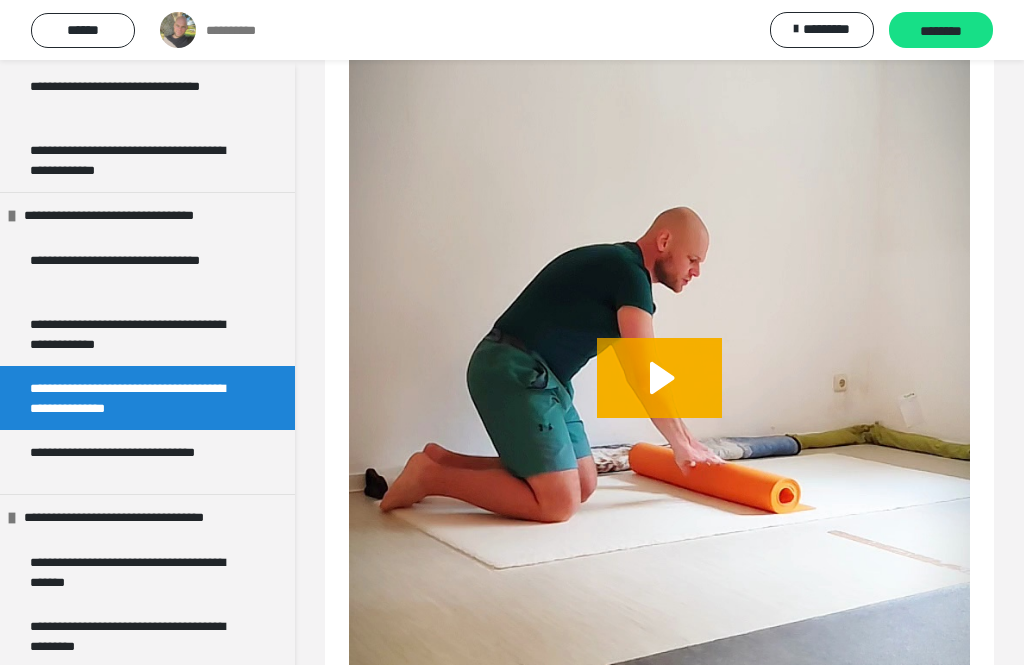 click on "**********" at bounding box center [139, 462] 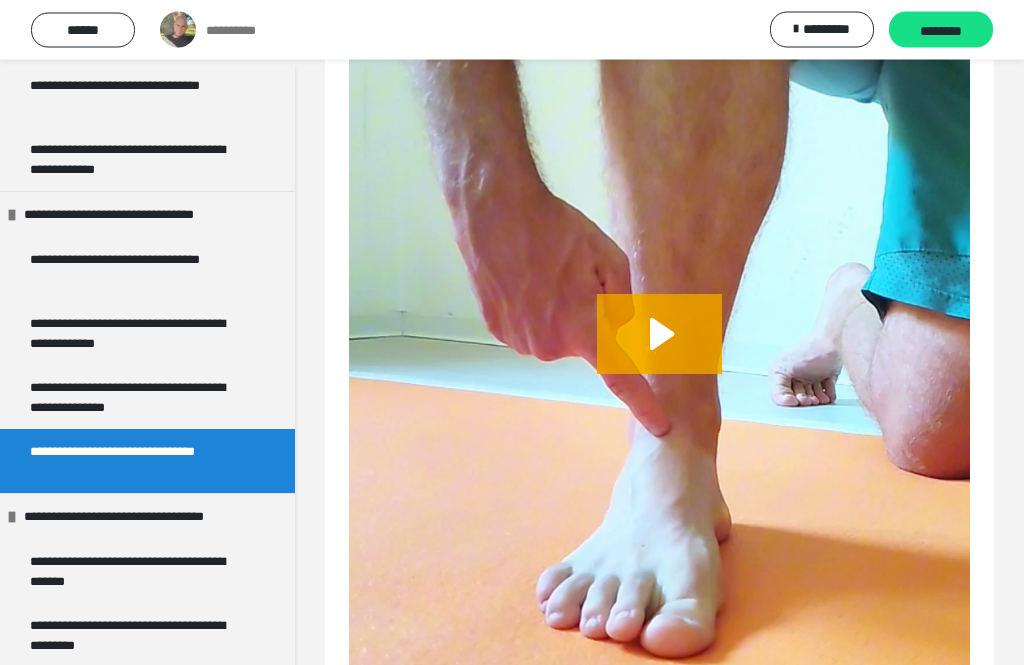 scroll, scrollTop: 999, scrollLeft: 0, axis: vertical 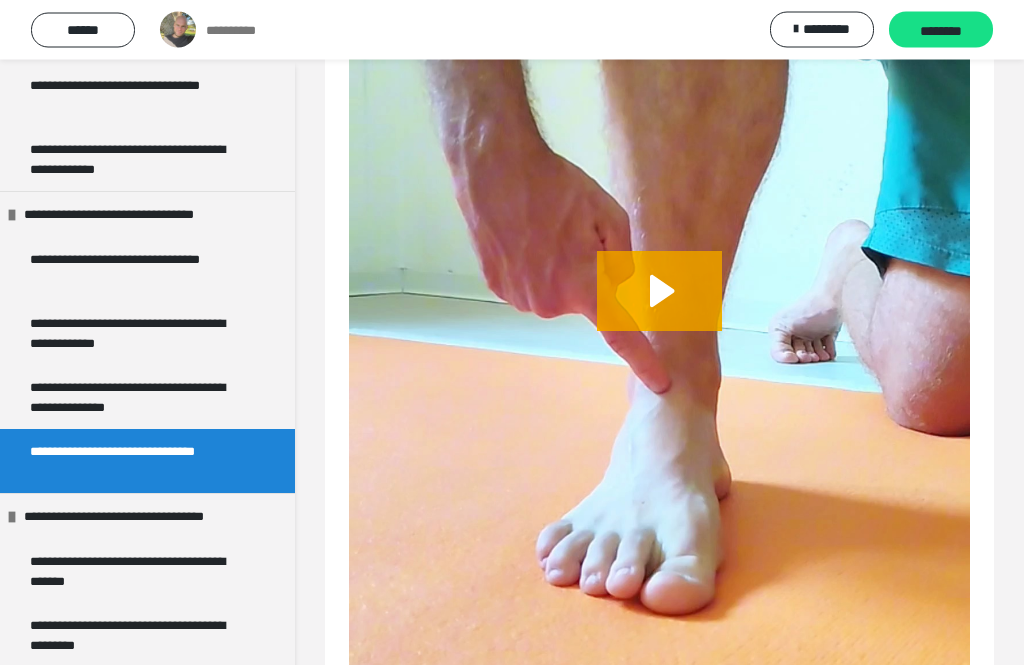 click 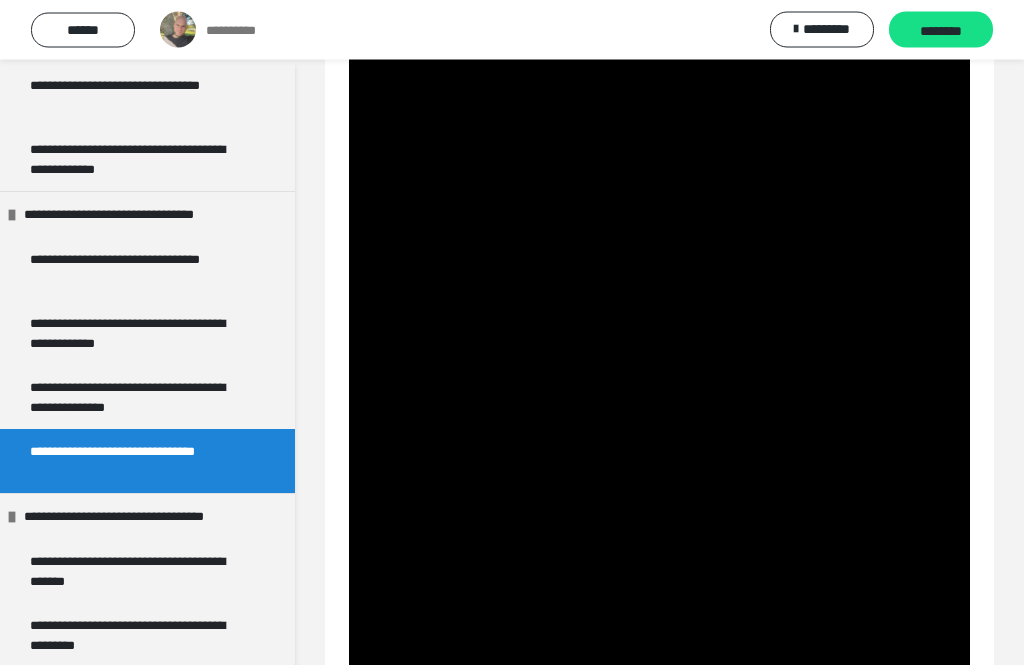 scroll, scrollTop: 1087, scrollLeft: 0, axis: vertical 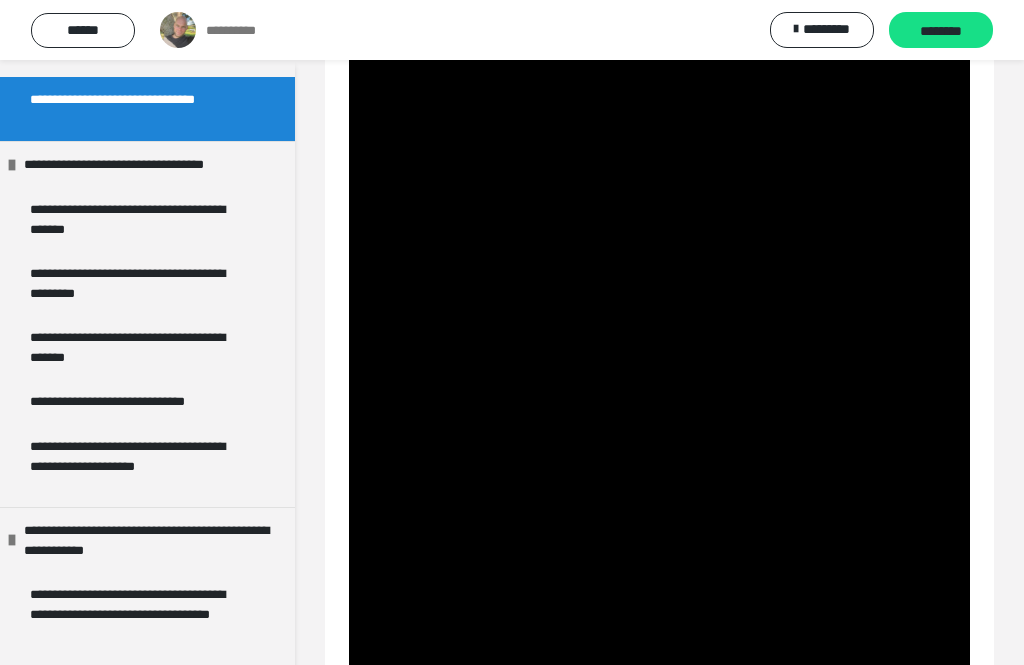 click on "**********" at bounding box center (139, 283) 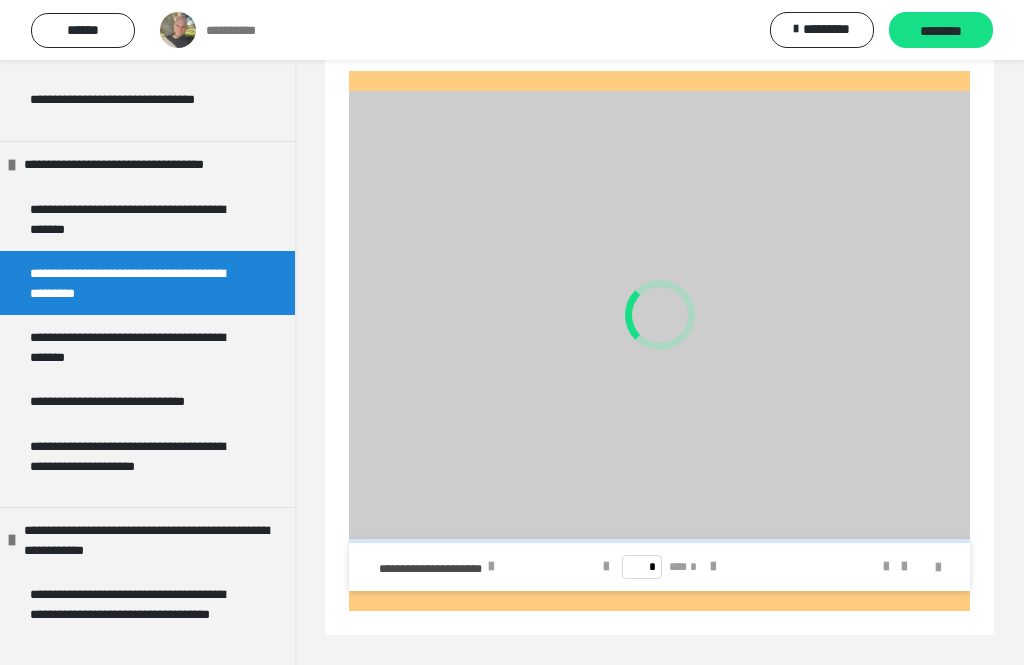 scroll, scrollTop: 483, scrollLeft: 0, axis: vertical 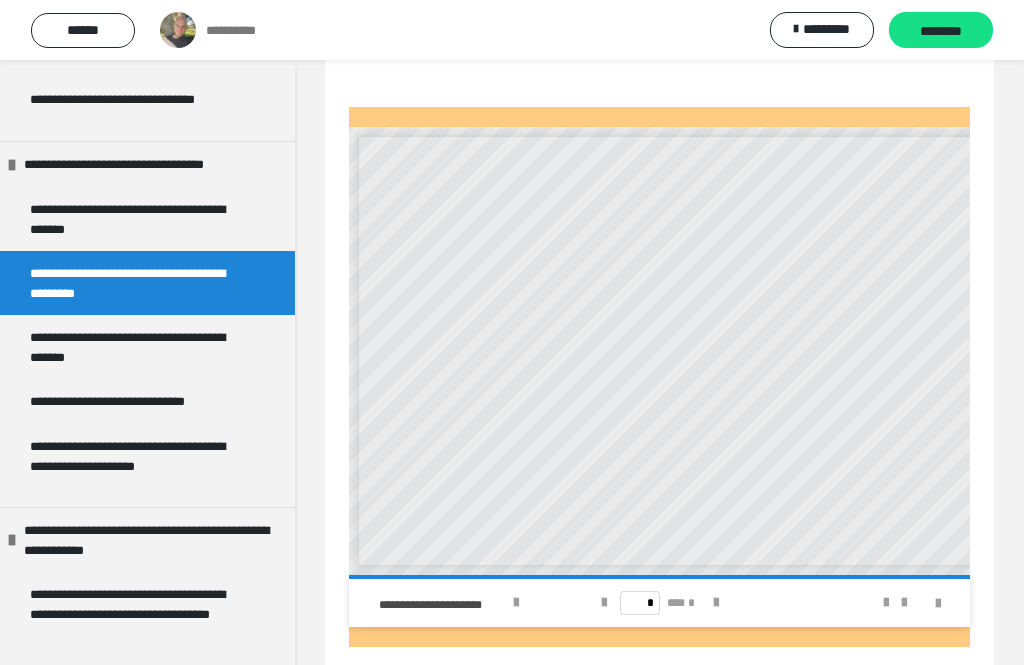 click on "**********" at bounding box center [139, 219] 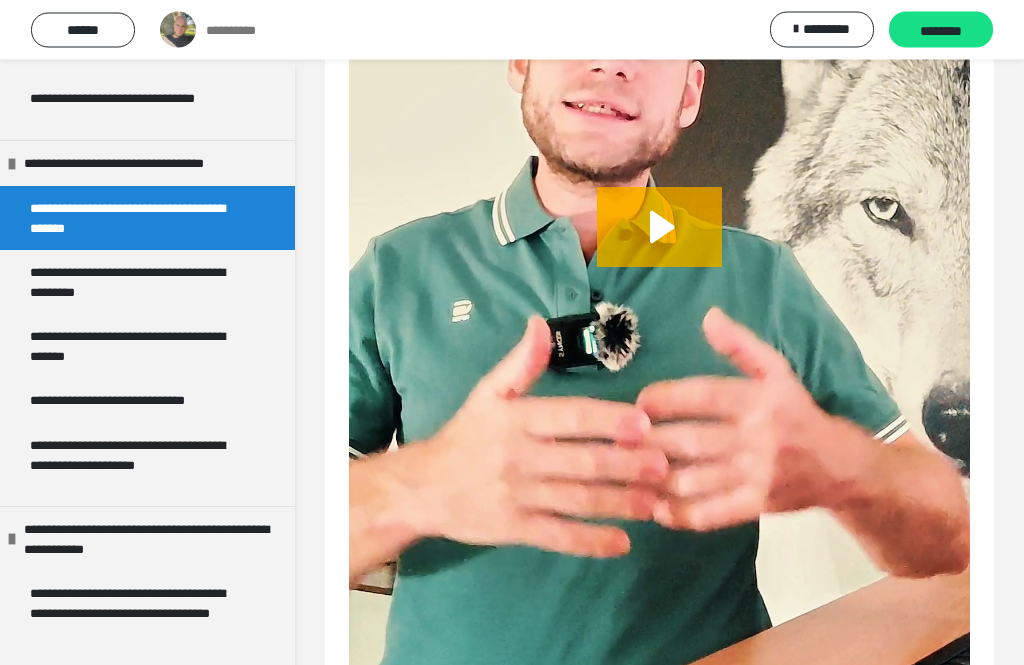 scroll, scrollTop: 913, scrollLeft: 0, axis: vertical 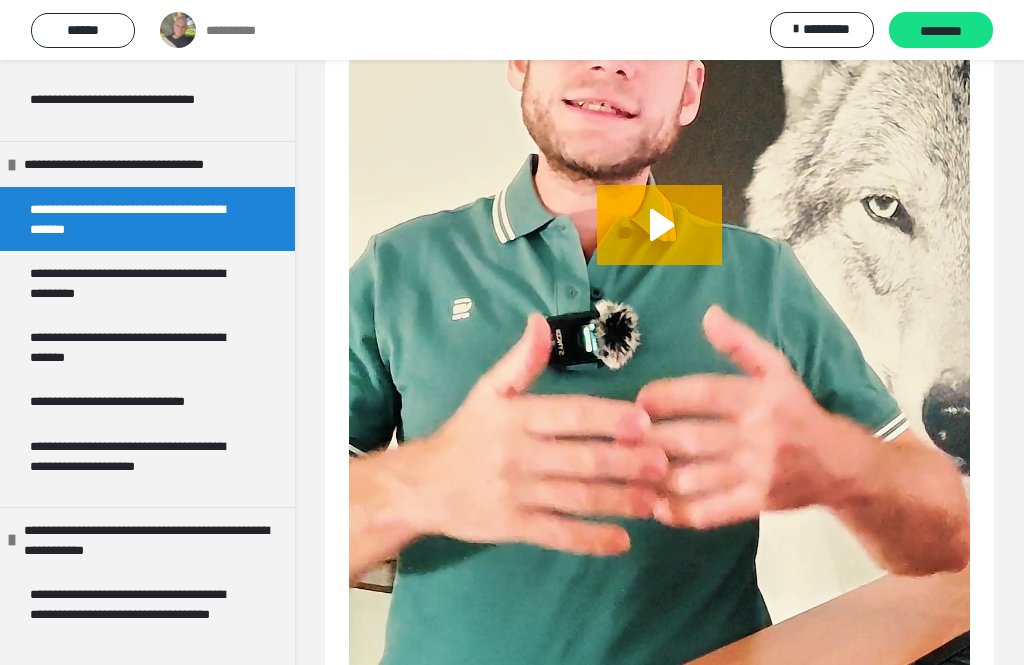 click on "**********" at bounding box center [139, 283] 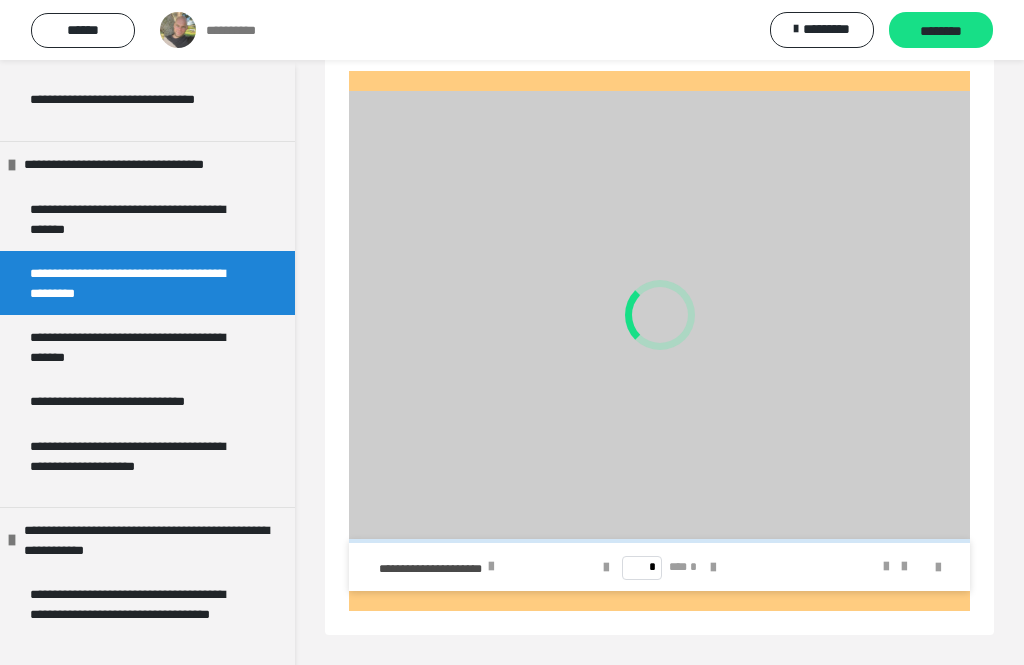 scroll, scrollTop: 483, scrollLeft: 0, axis: vertical 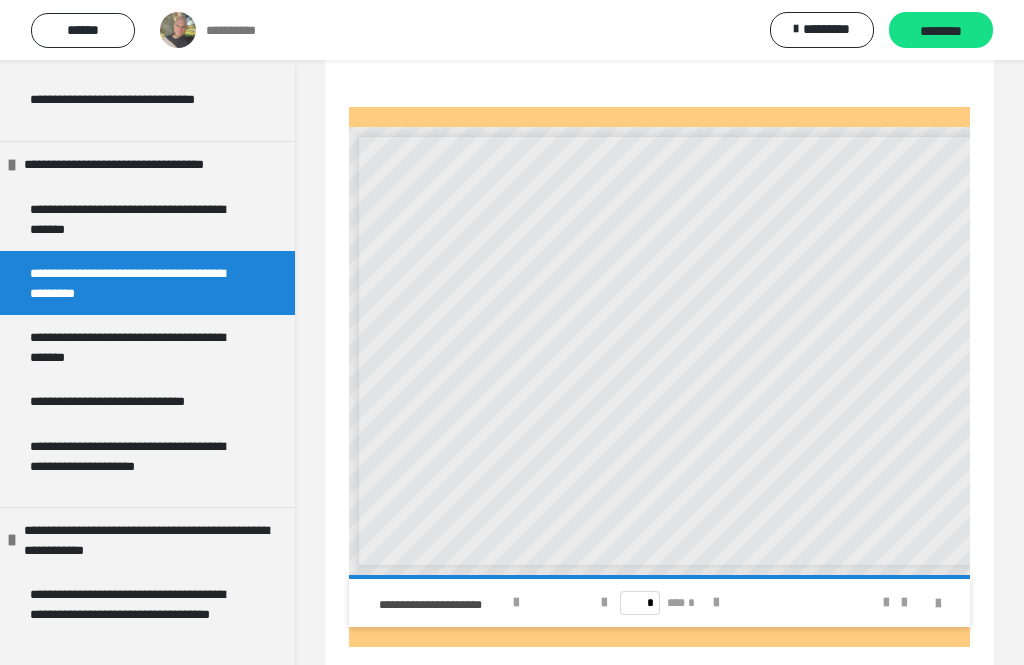 click on "**********" at bounding box center (139, 347) 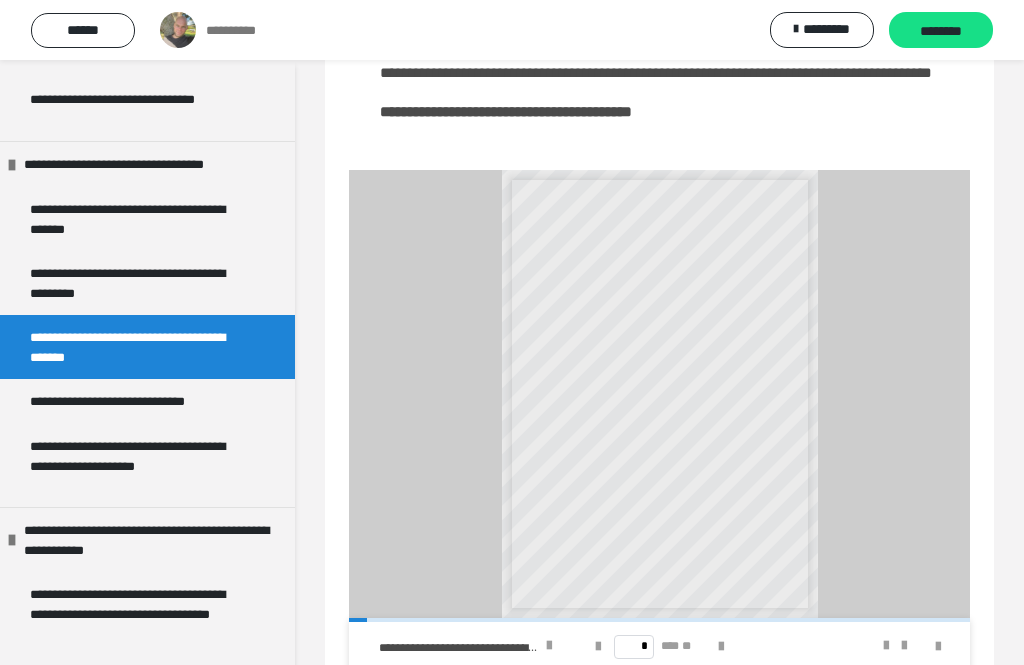 click on "**********" at bounding box center [138, 401] 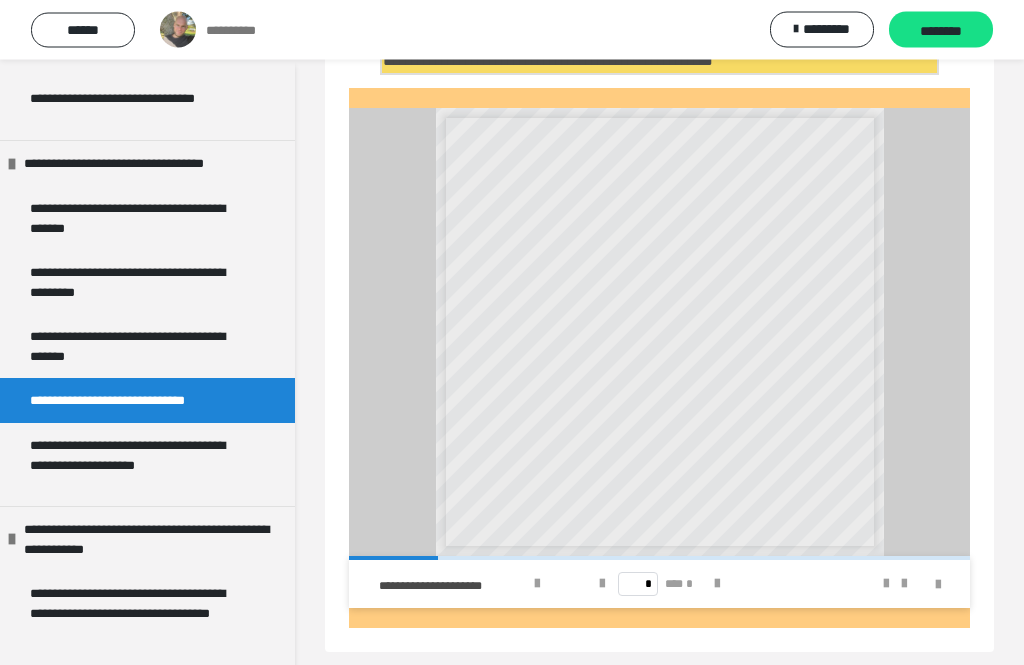 scroll, scrollTop: 1130, scrollLeft: 0, axis: vertical 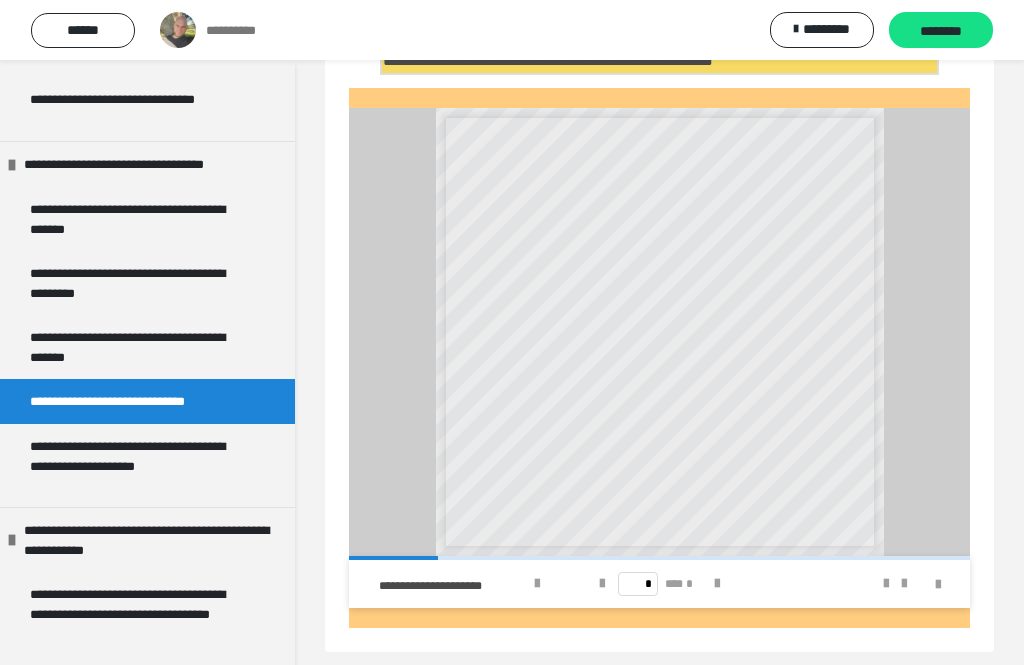 click on "**********" at bounding box center (139, 465) 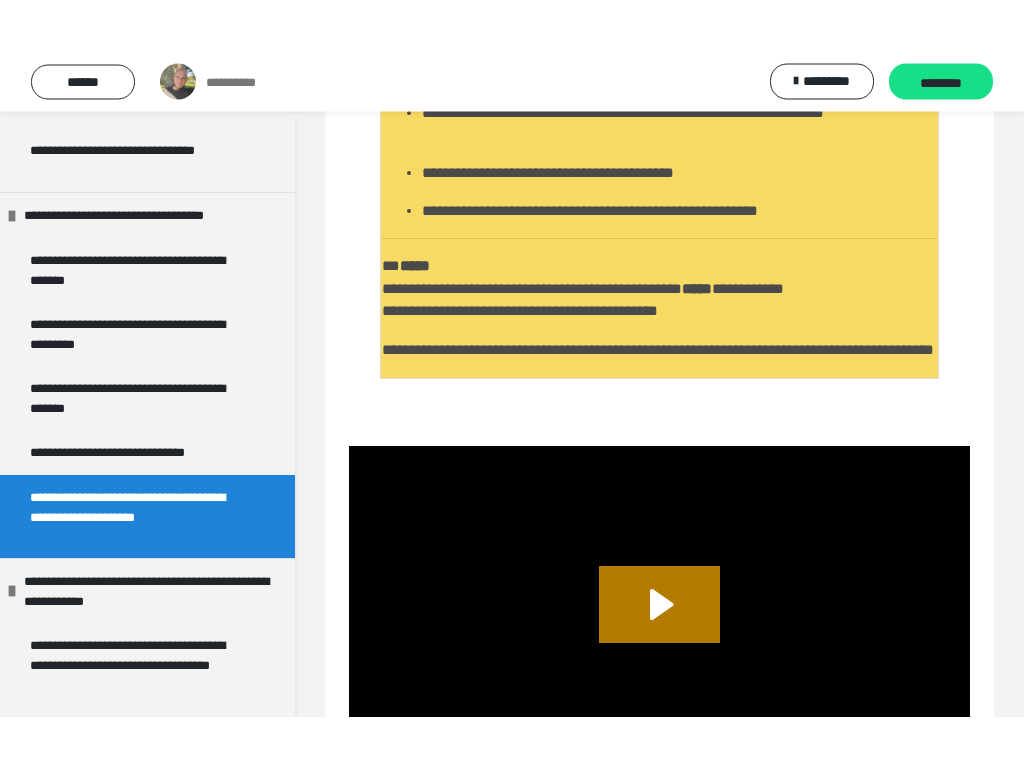 scroll, scrollTop: 488, scrollLeft: 0, axis: vertical 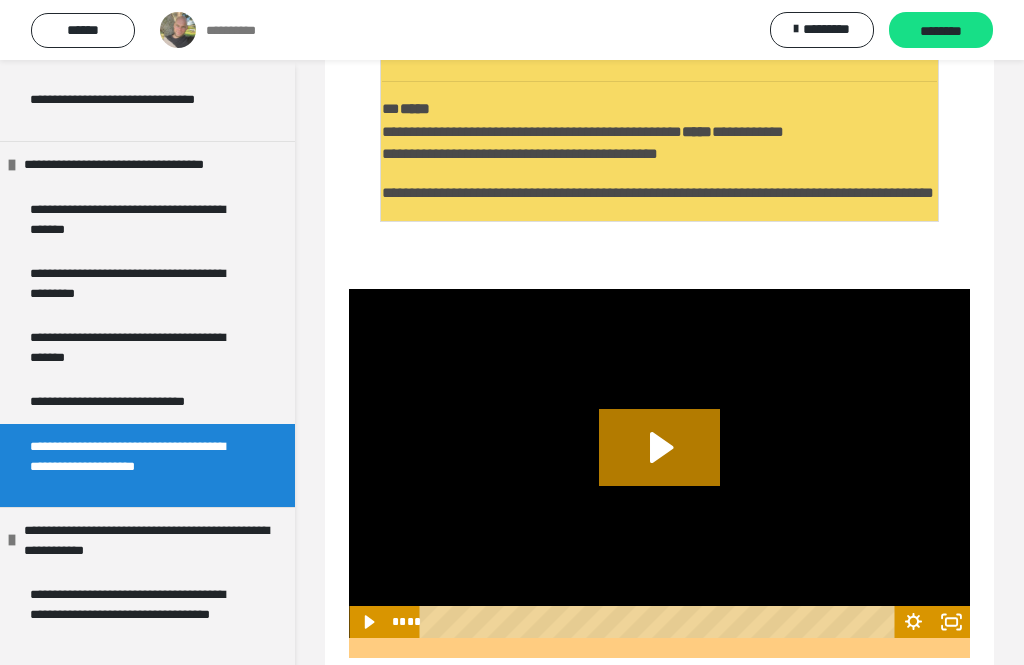 click 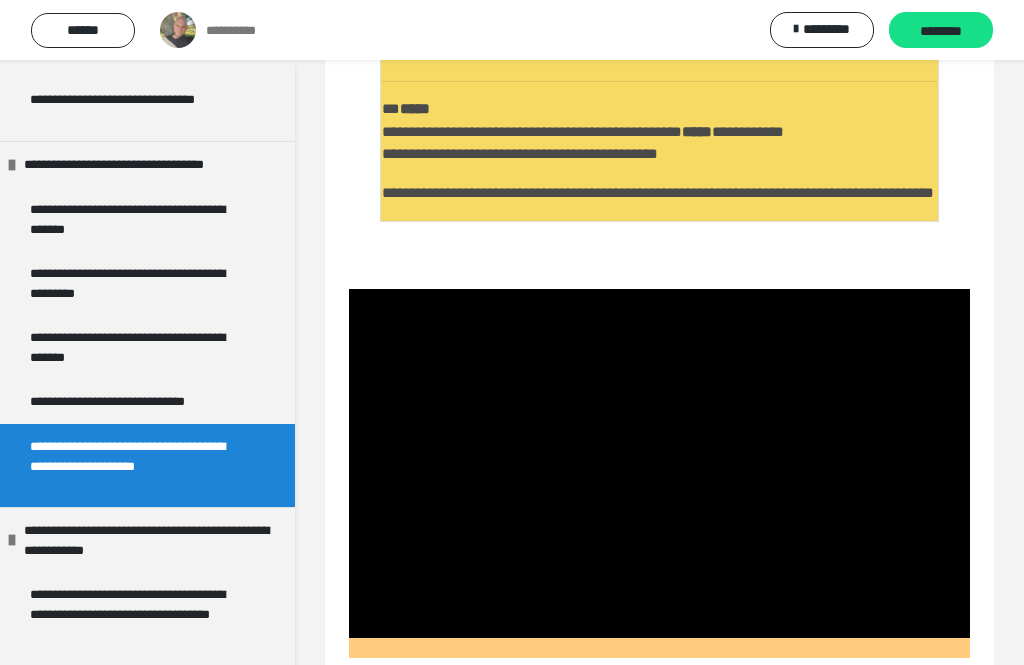 click at bounding box center [659, 463] 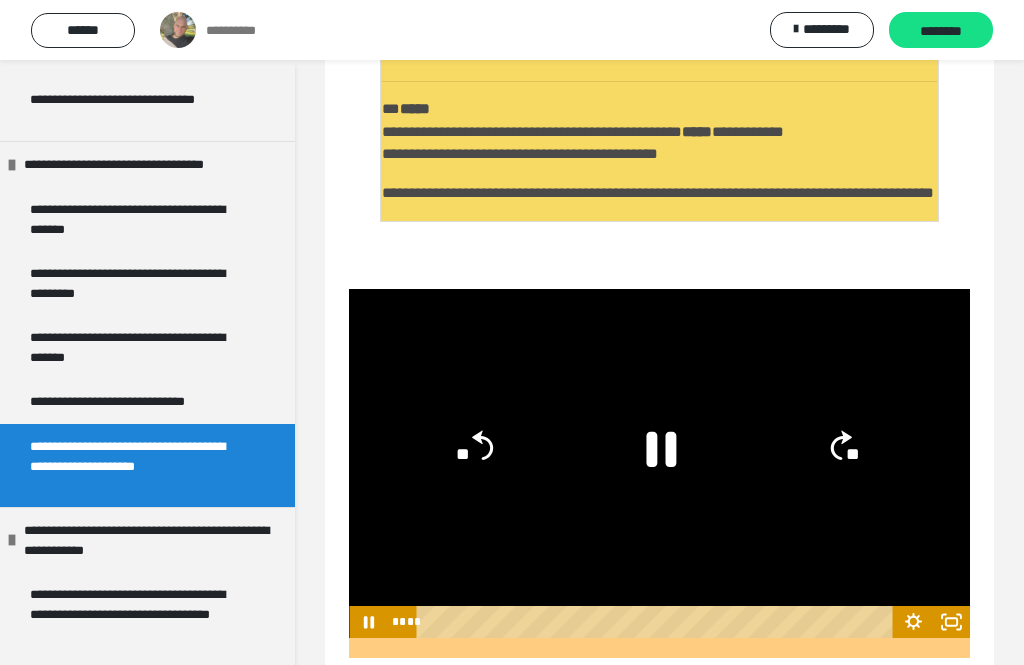click 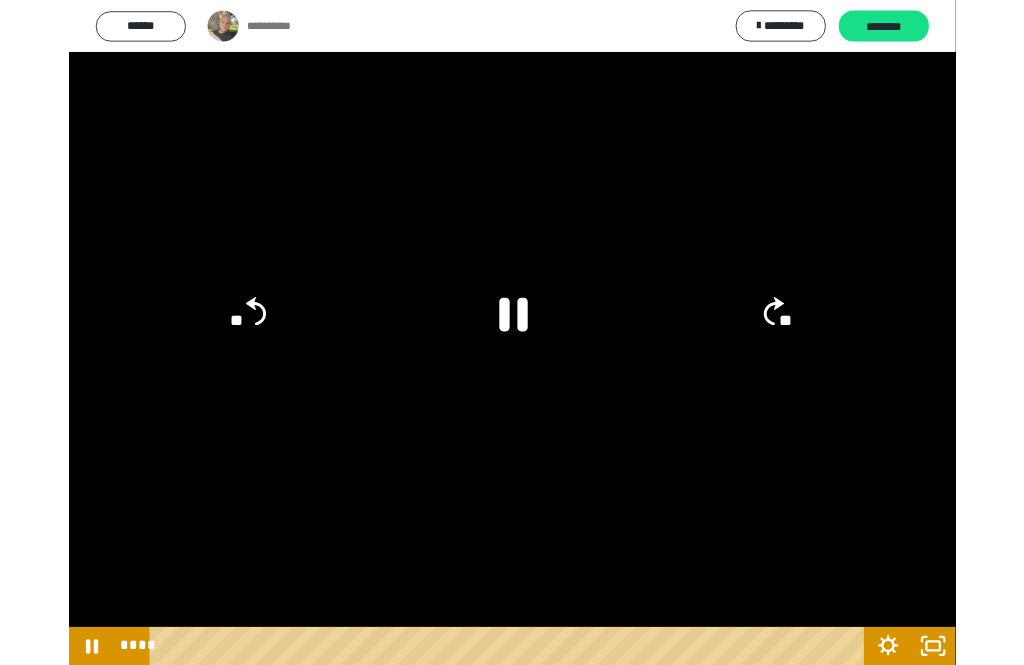 scroll, scrollTop: 0, scrollLeft: 0, axis: both 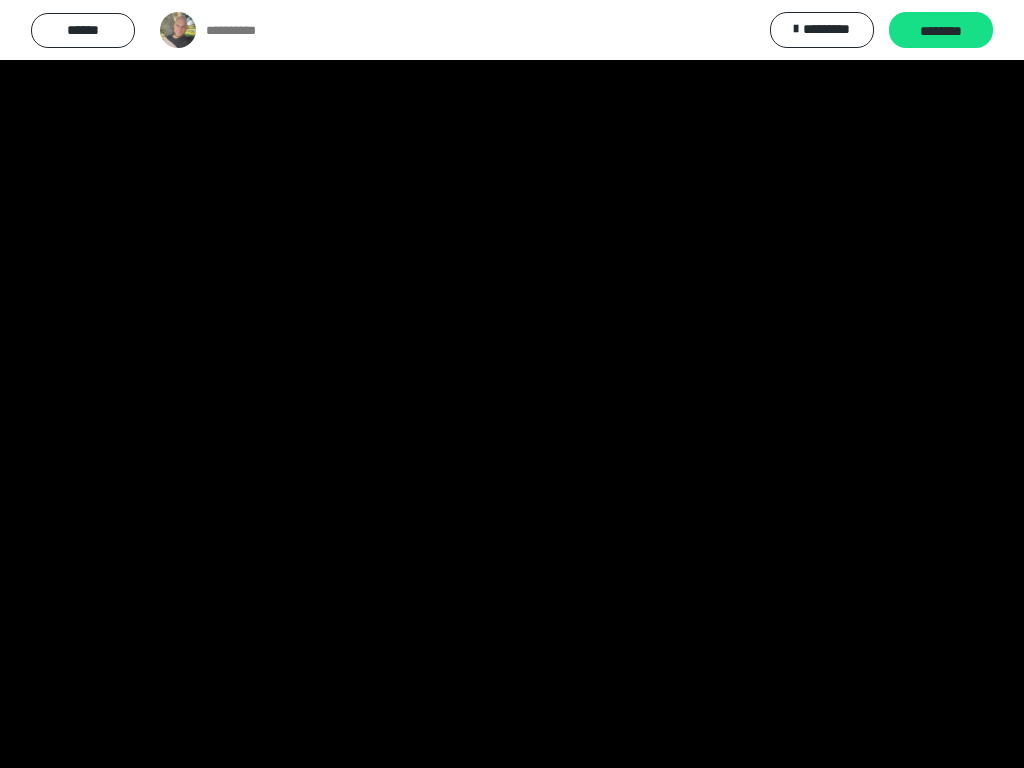 click at bounding box center (512, 384) 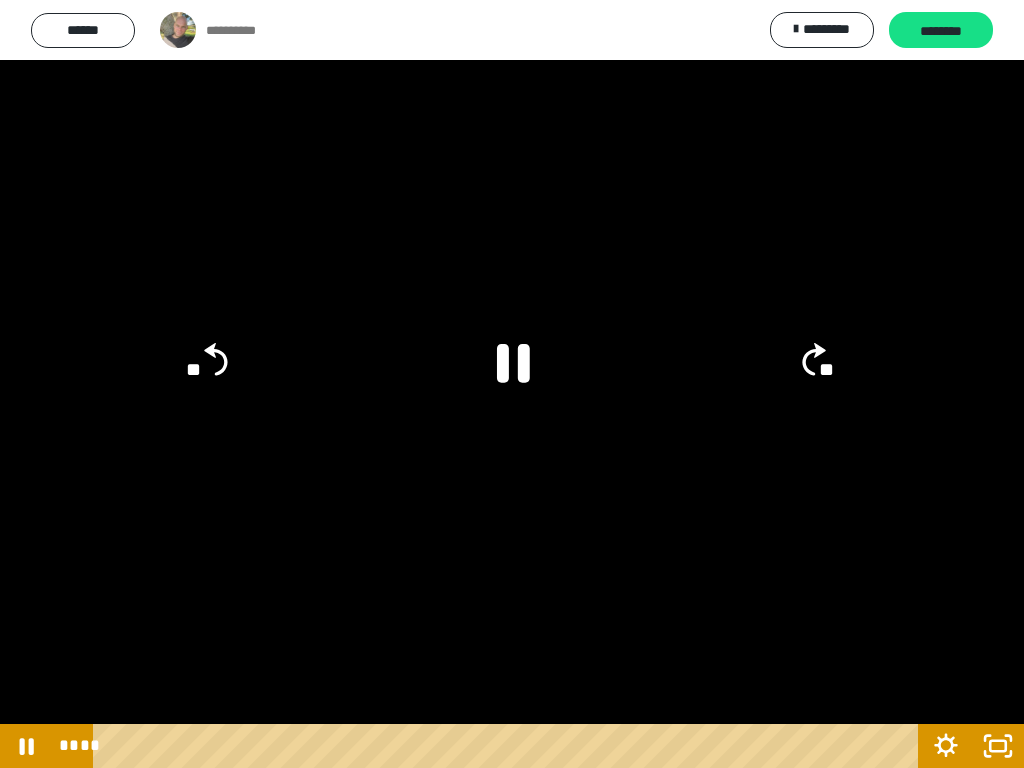 click 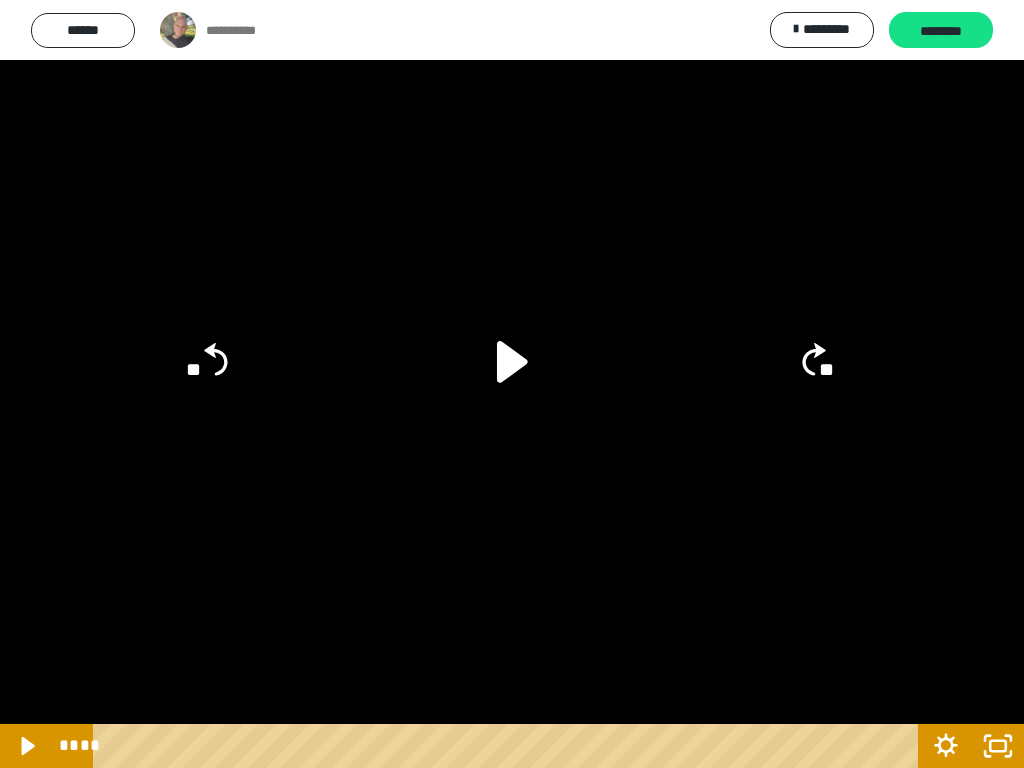 click 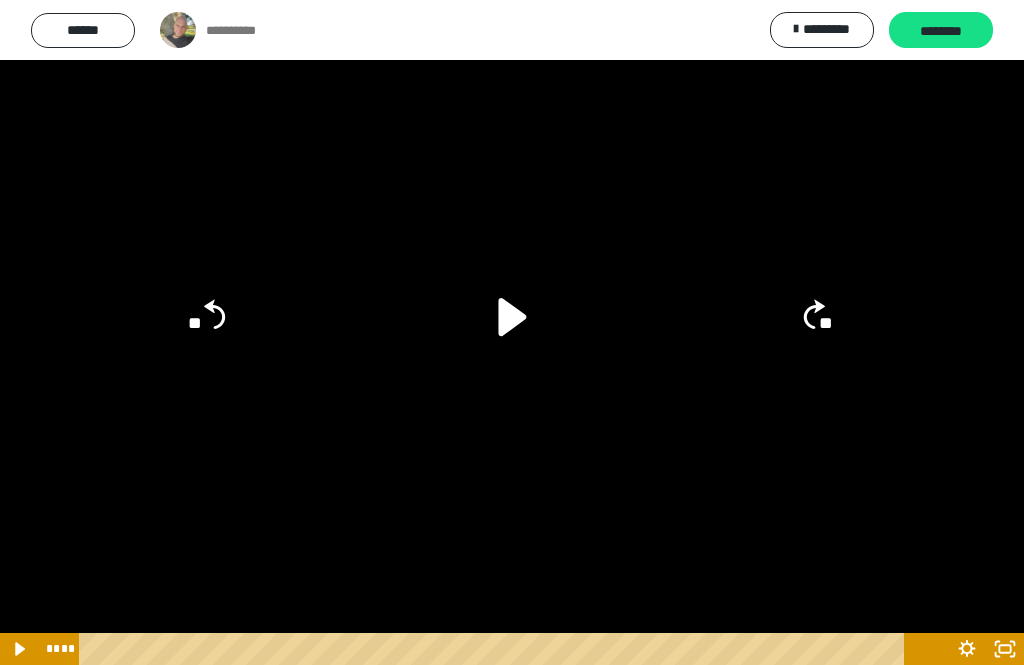 scroll, scrollTop: 449, scrollLeft: 0, axis: vertical 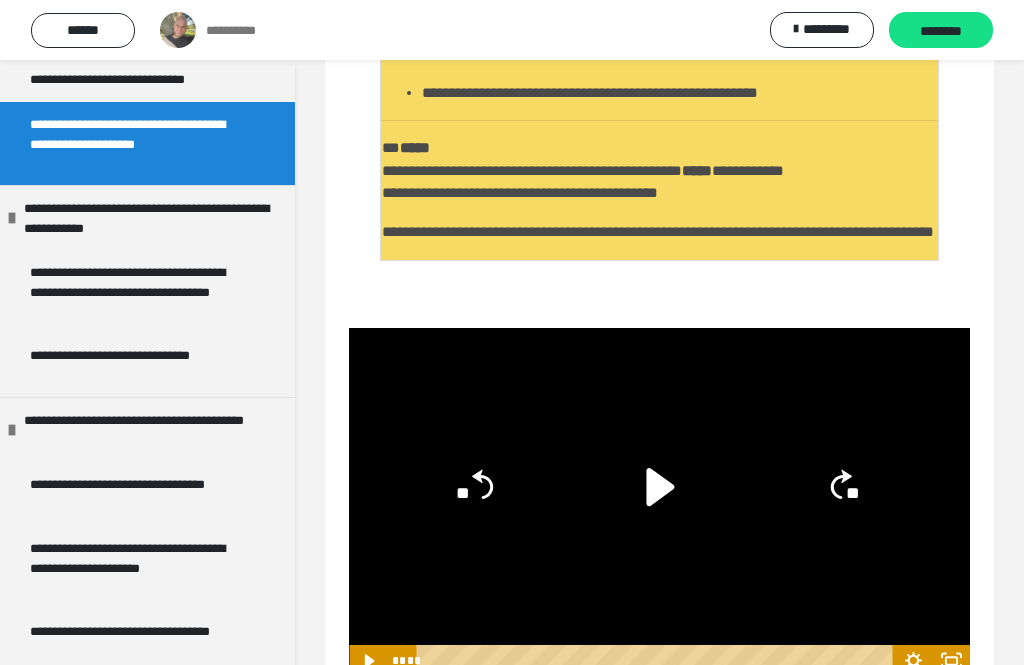 click on "**********" at bounding box center [139, 291] 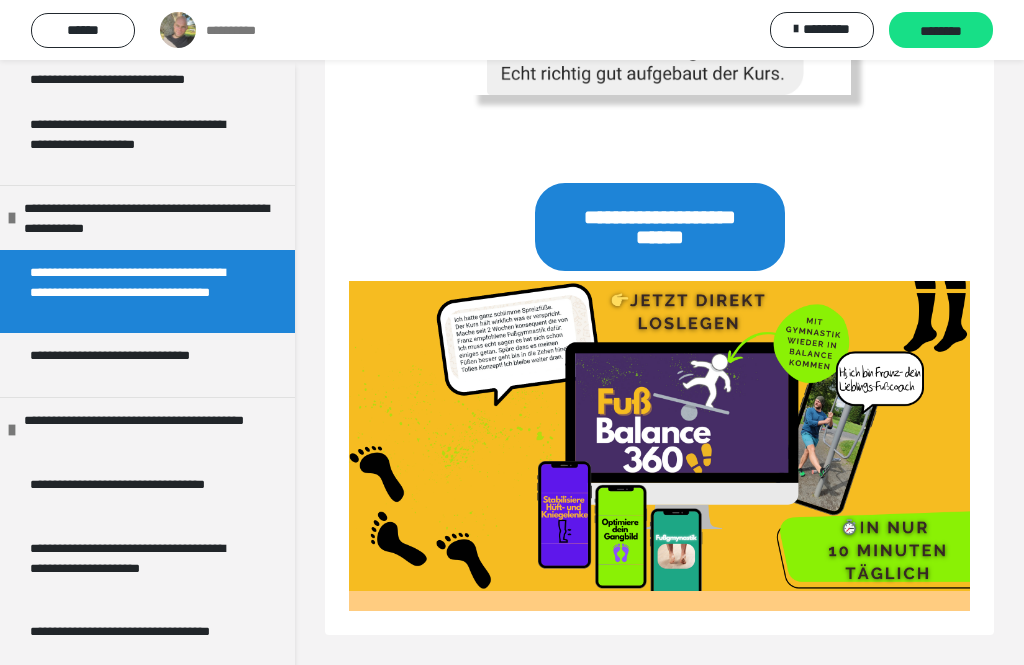 scroll, scrollTop: 3581, scrollLeft: 0, axis: vertical 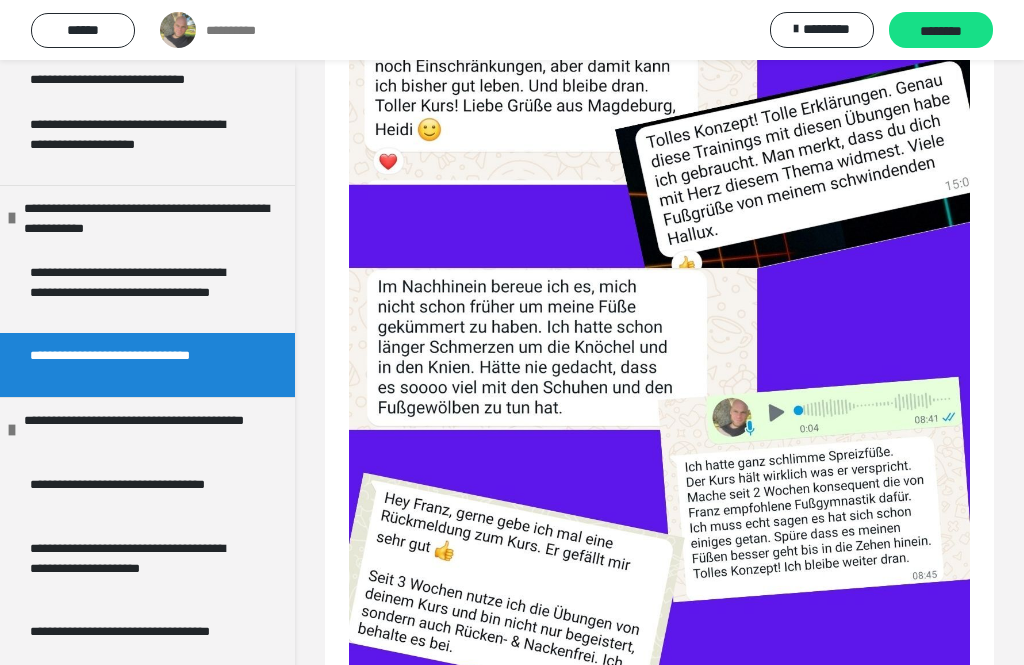 click on "**********" at bounding box center [152, 430] 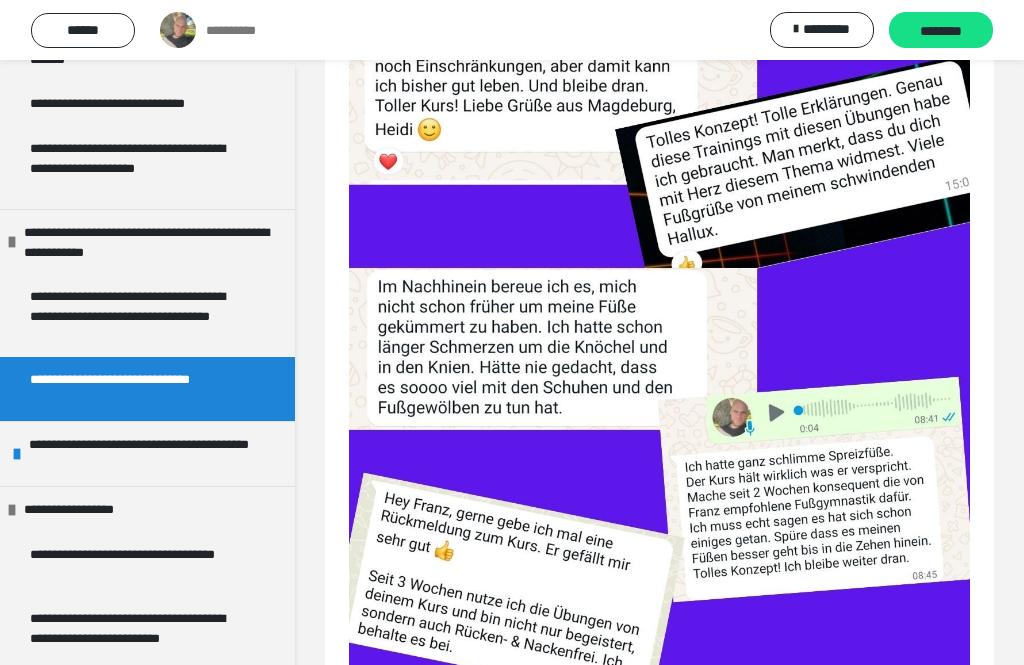 click on "**********" at bounding box center (139, 564) 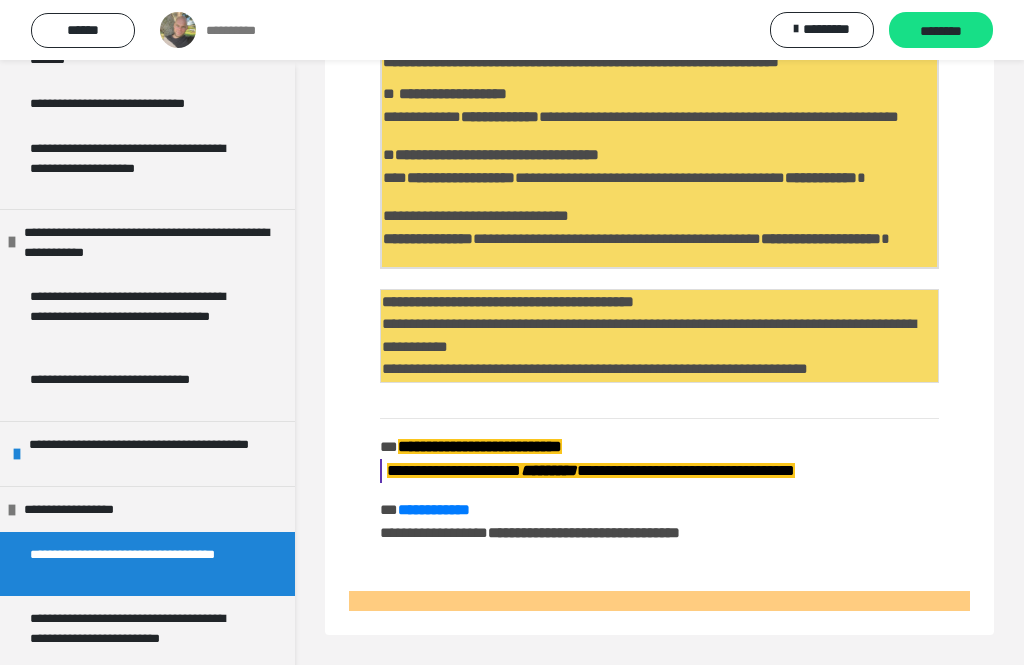 scroll, scrollTop: 921, scrollLeft: 0, axis: vertical 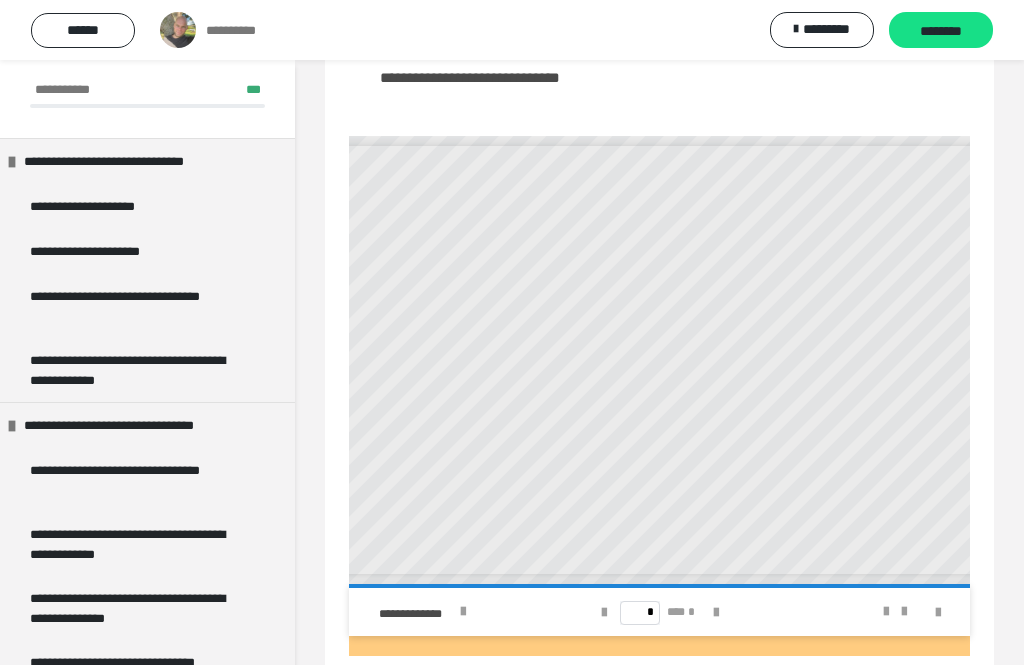 click on "**********" at bounding box center (139, 306) 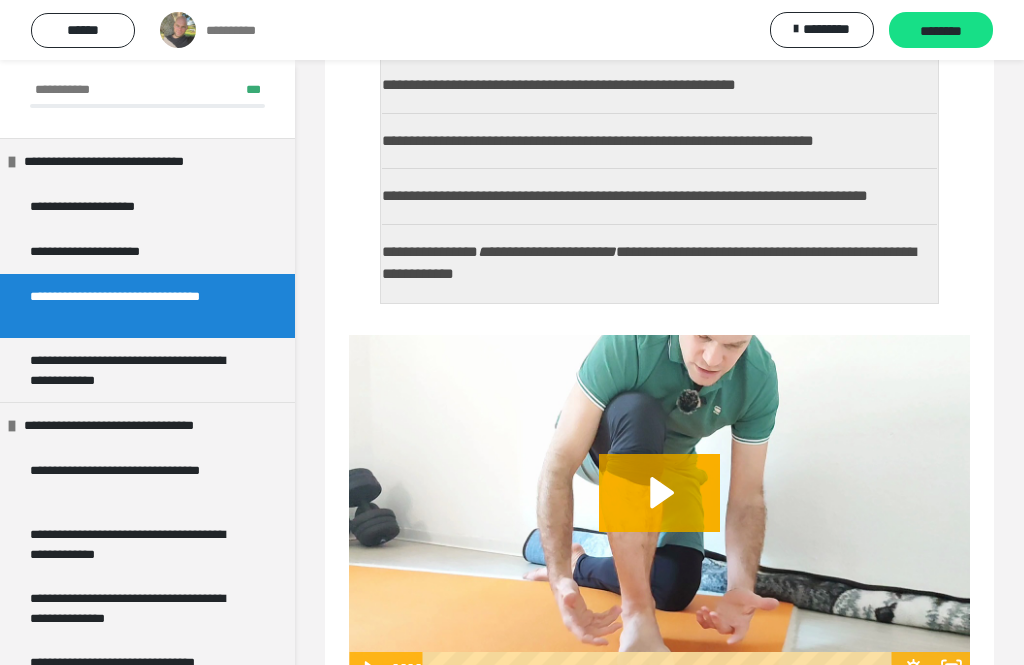 scroll, scrollTop: 439, scrollLeft: 0, axis: vertical 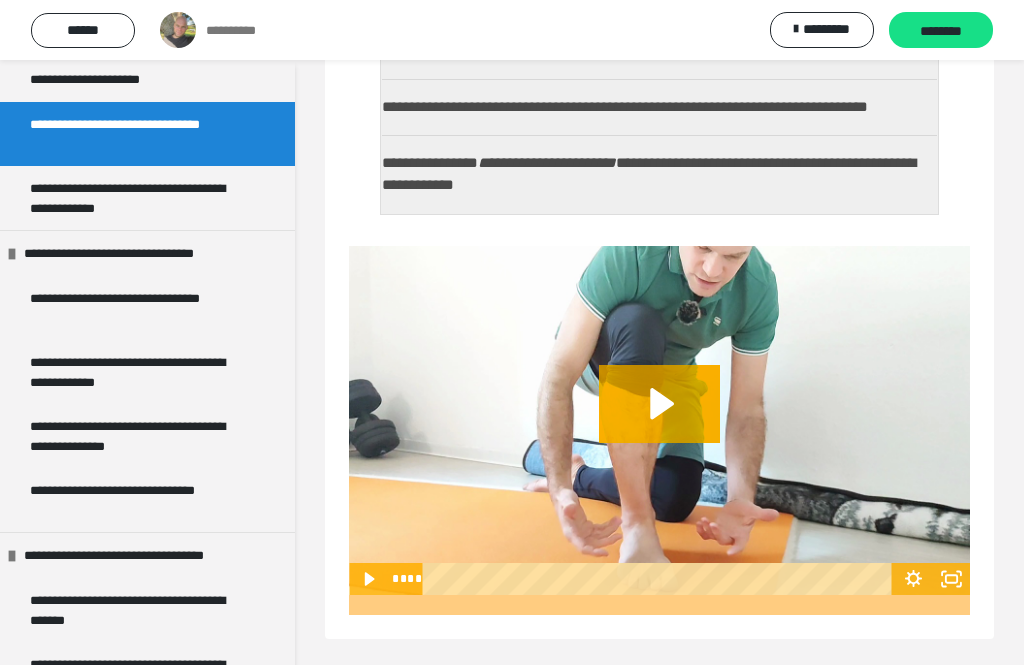 click on "**********" at bounding box center (139, 372) 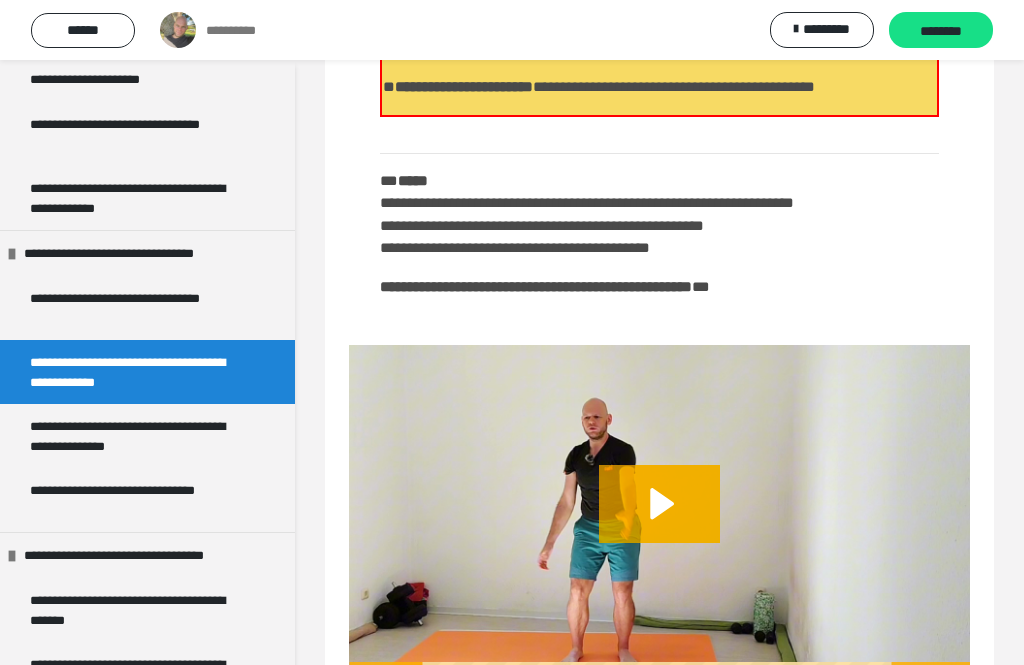scroll, scrollTop: 596, scrollLeft: 0, axis: vertical 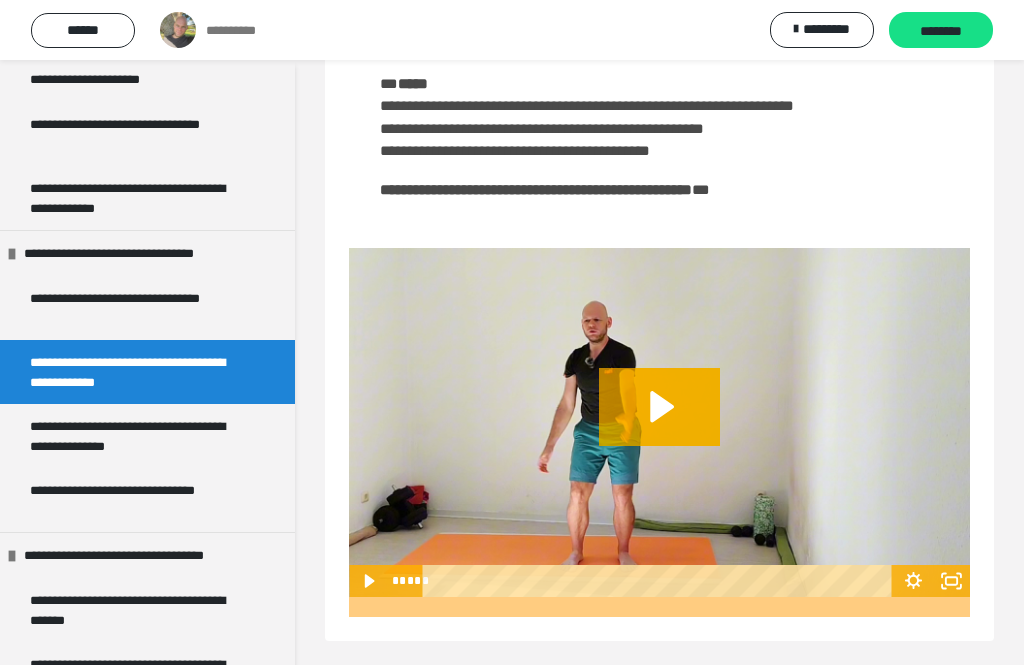 click on "**********" at bounding box center [139, 436] 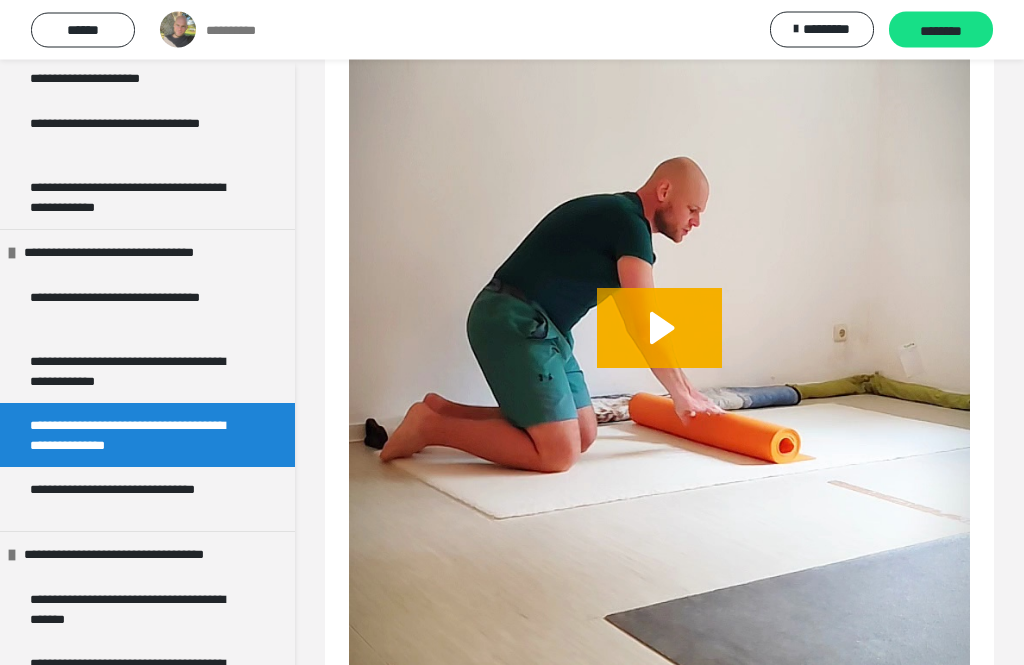 scroll, scrollTop: 1130, scrollLeft: 0, axis: vertical 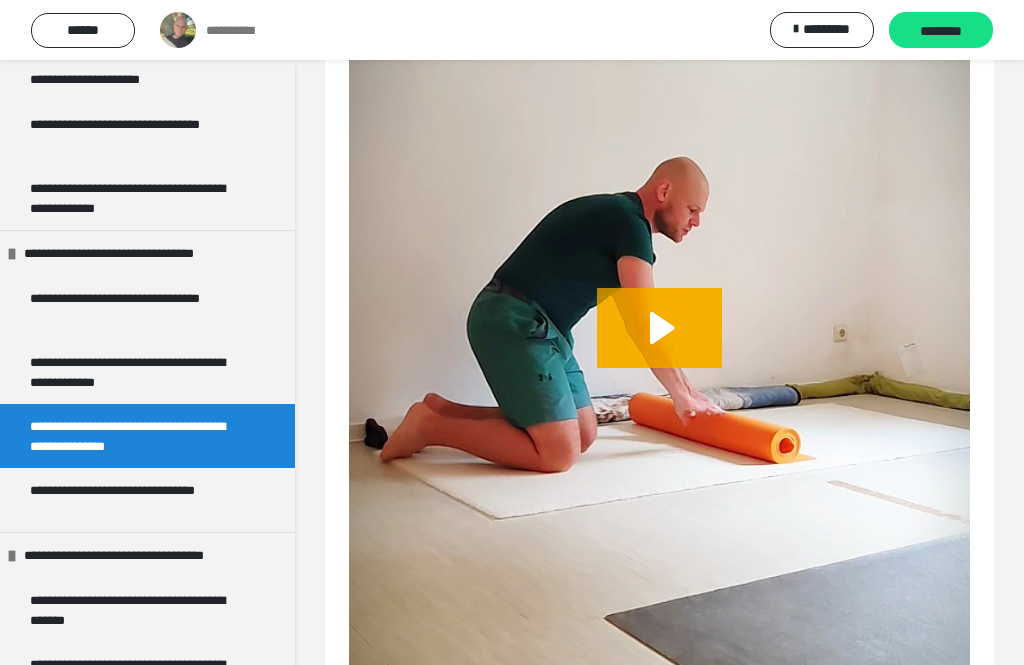 click 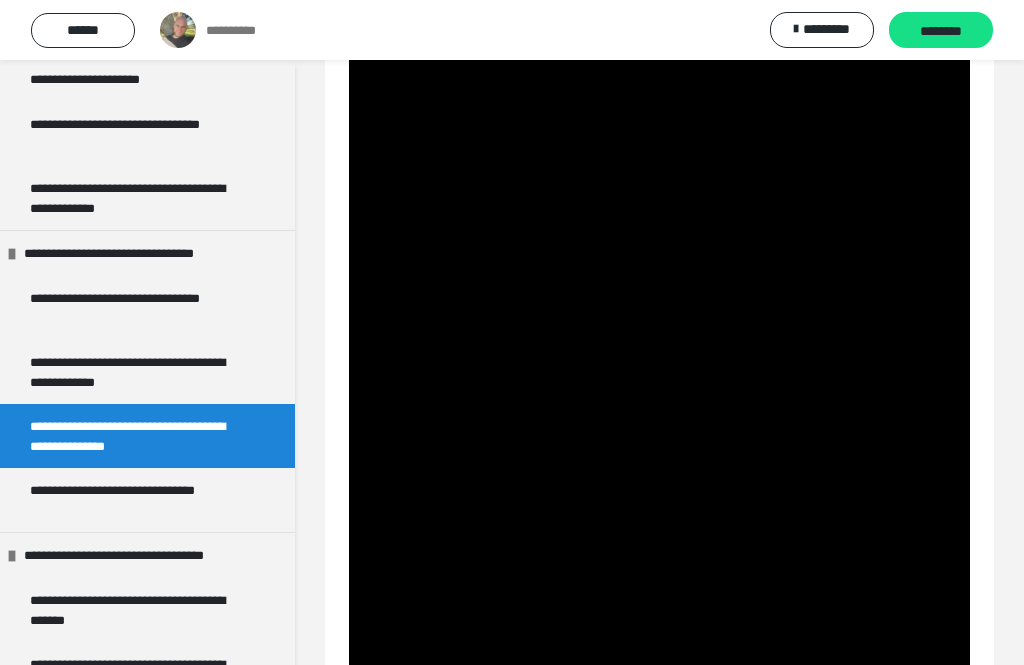 scroll, scrollTop: 1030, scrollLeft: 0, axis: vertical 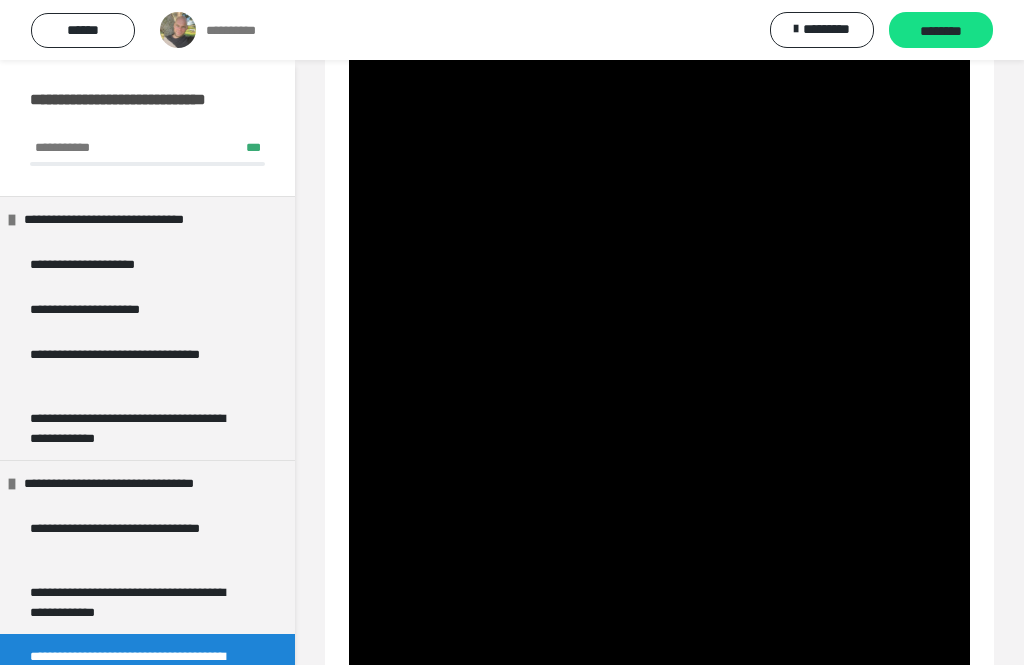click on "**********" at bounding box center (99, 264) 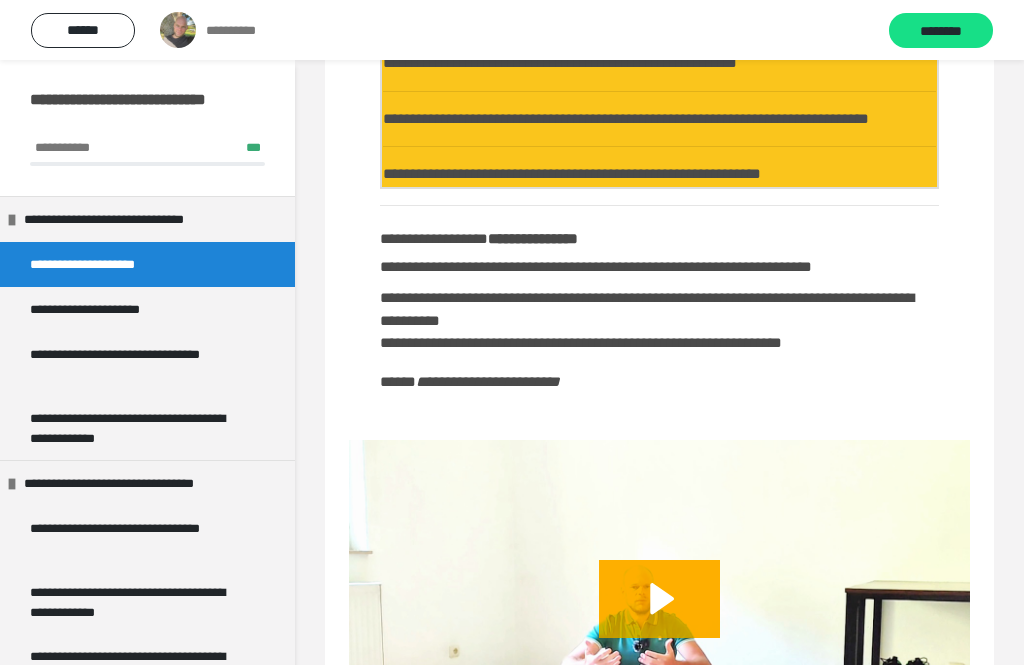 scroll, scrollTop: 794, scrollLeft: 0, axis: vertical 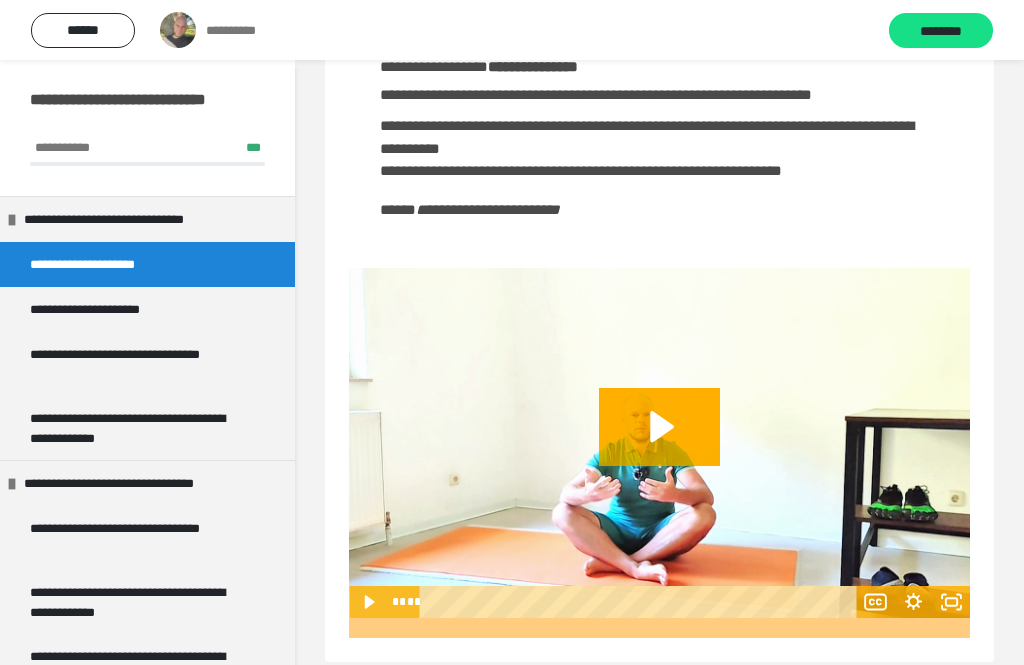click on "**********" at bounding box center [104, 309] 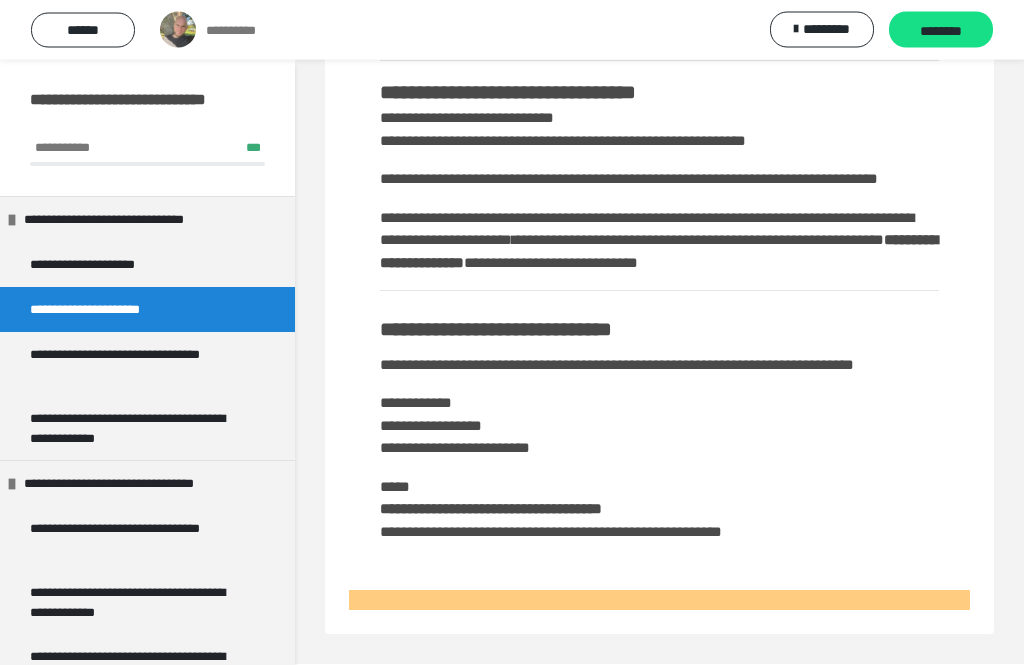 scroll, scrollTop: 669, scrollLeft: 0, axis: vertical 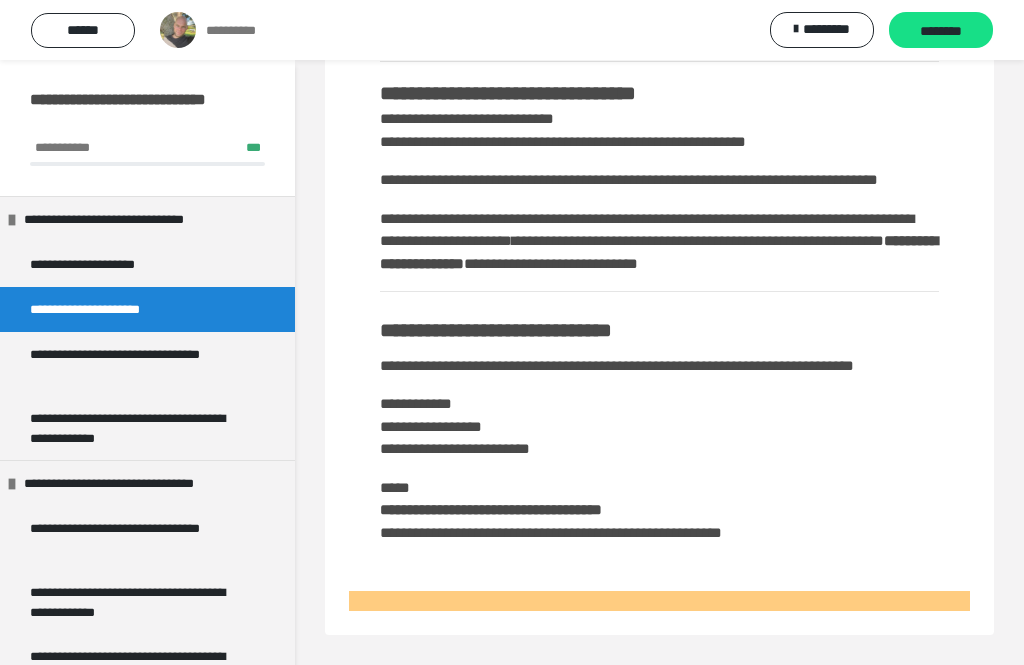 click on "**********" at bounding box center [139, 364] 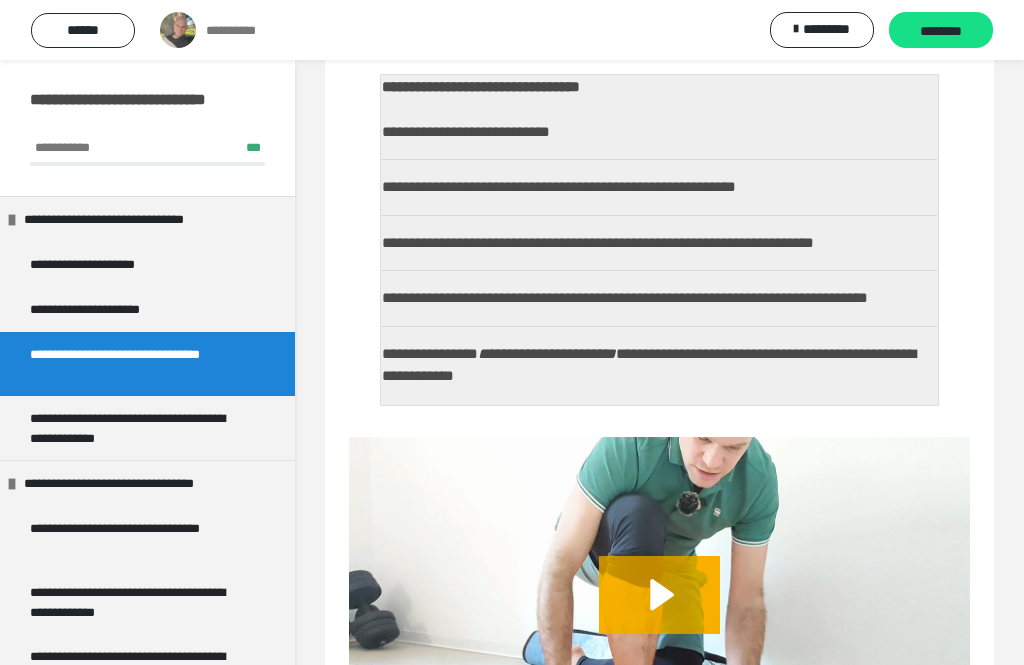 scroll, scrollTop: 439, scrollLeft: 0, axis: vertical 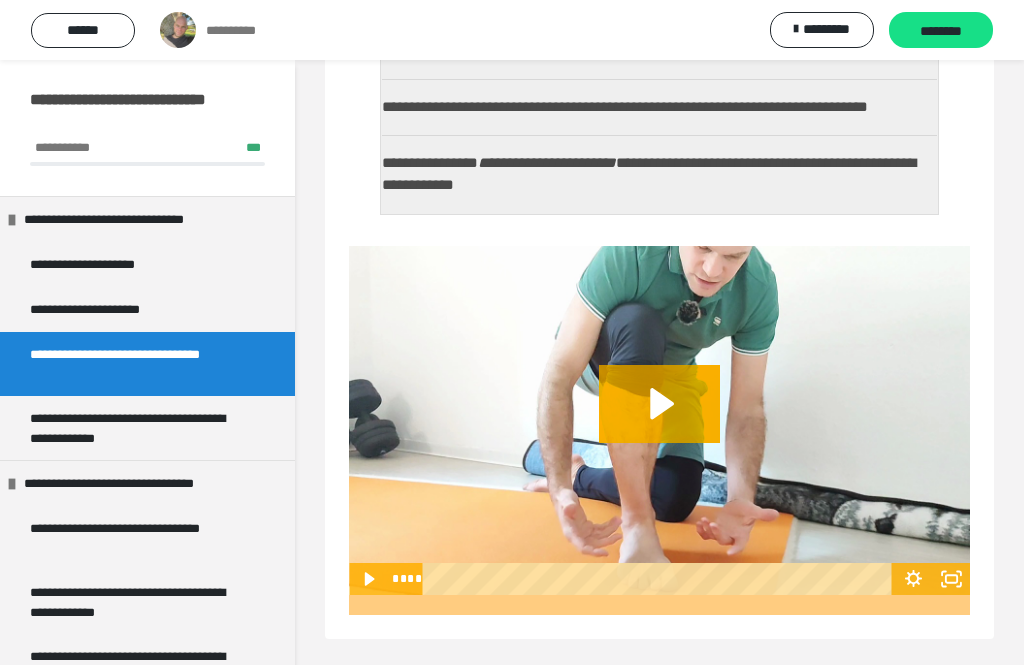 click on "**********" at bounding box center (139, 428) 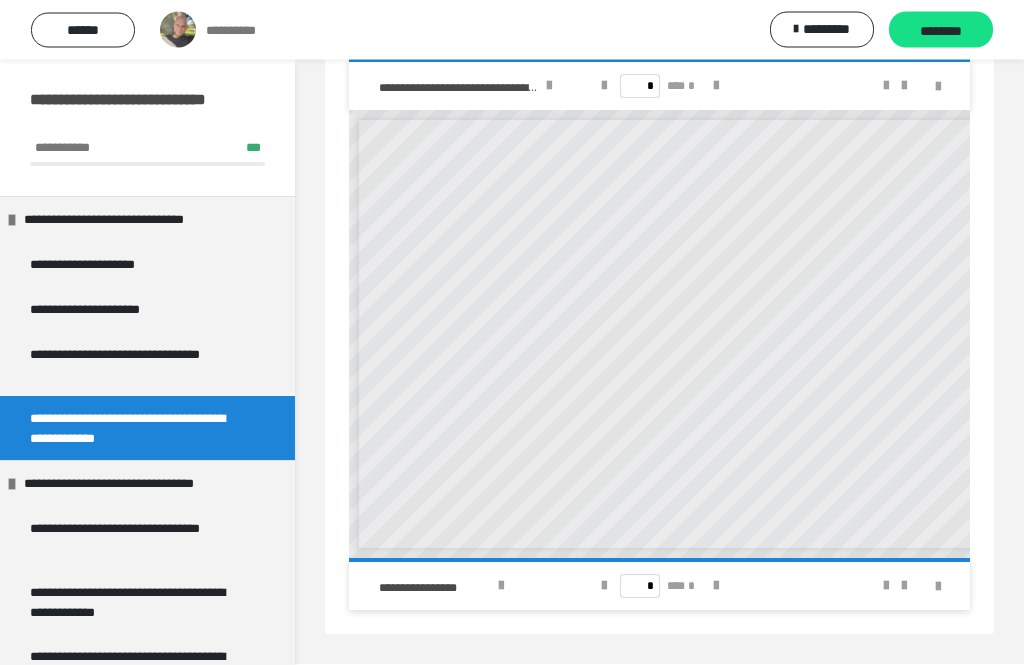 scroll, scrollTop: 2282, scrollLeft: 0, axis: vertical 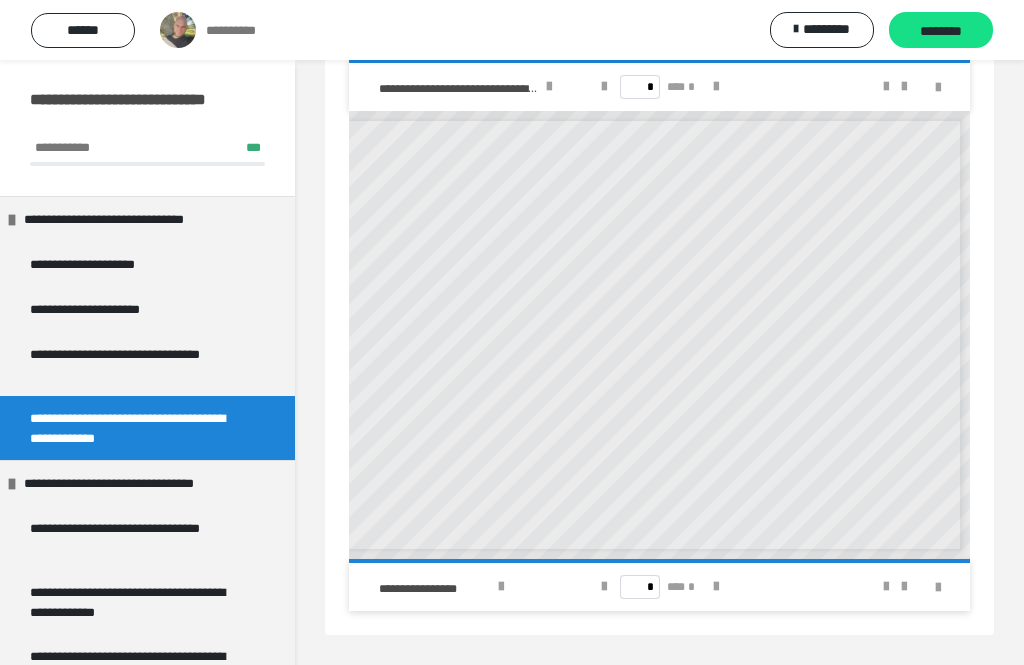 click on "**********" at bounding box center [139, 538] 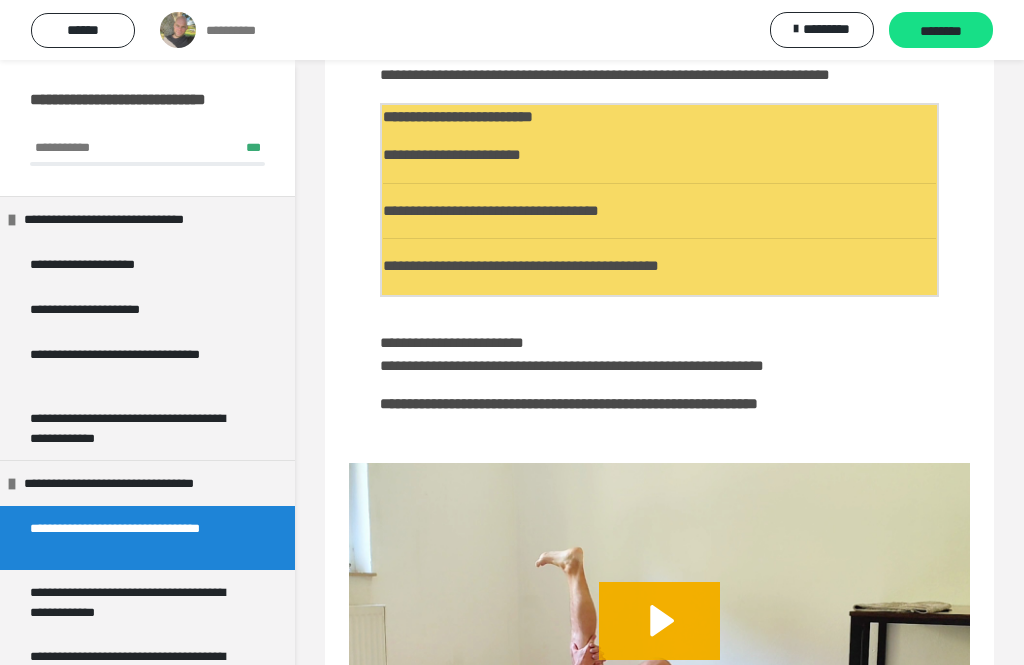 scroll, scrollTop: 414, scrollLeft: 0, axis: vertical 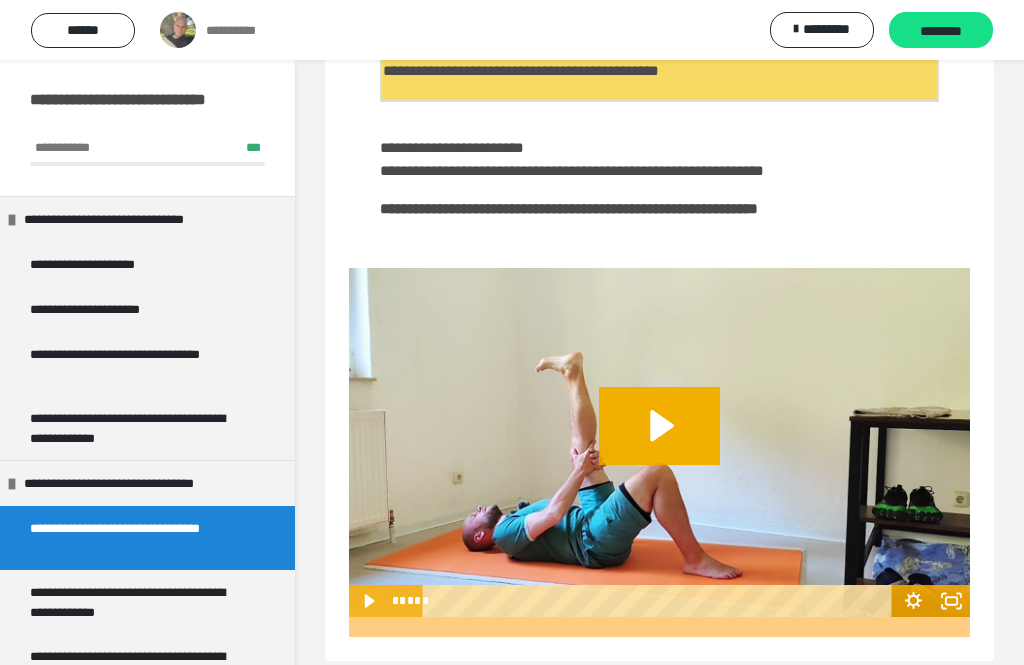 click on "**********" at bounding box center (139, 602) 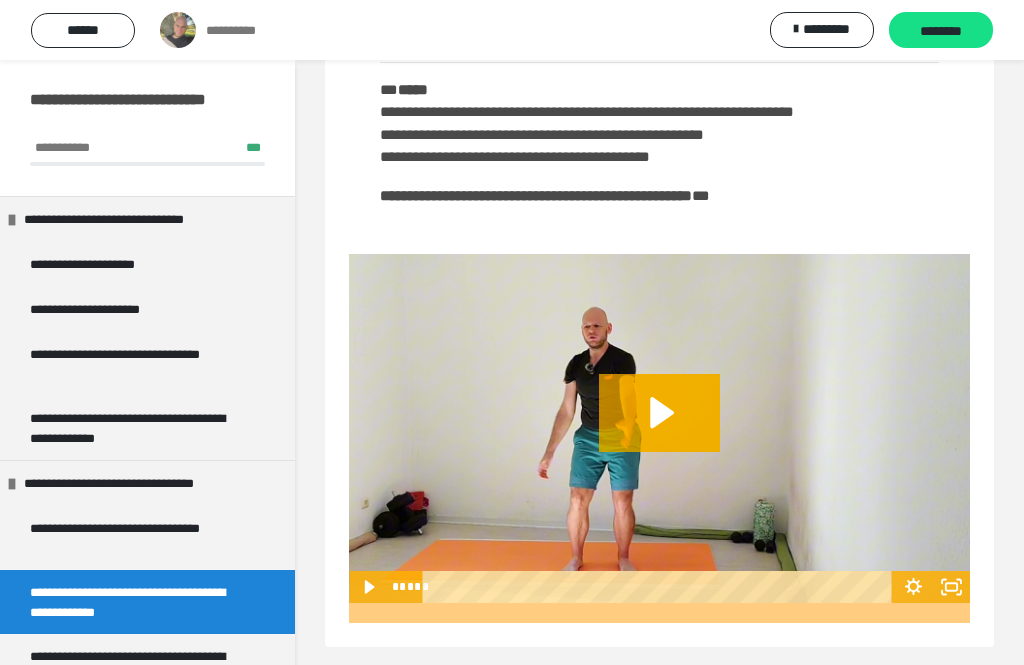 scroll, scrollTop: 596, scrollLeft: 0, axis: vertical 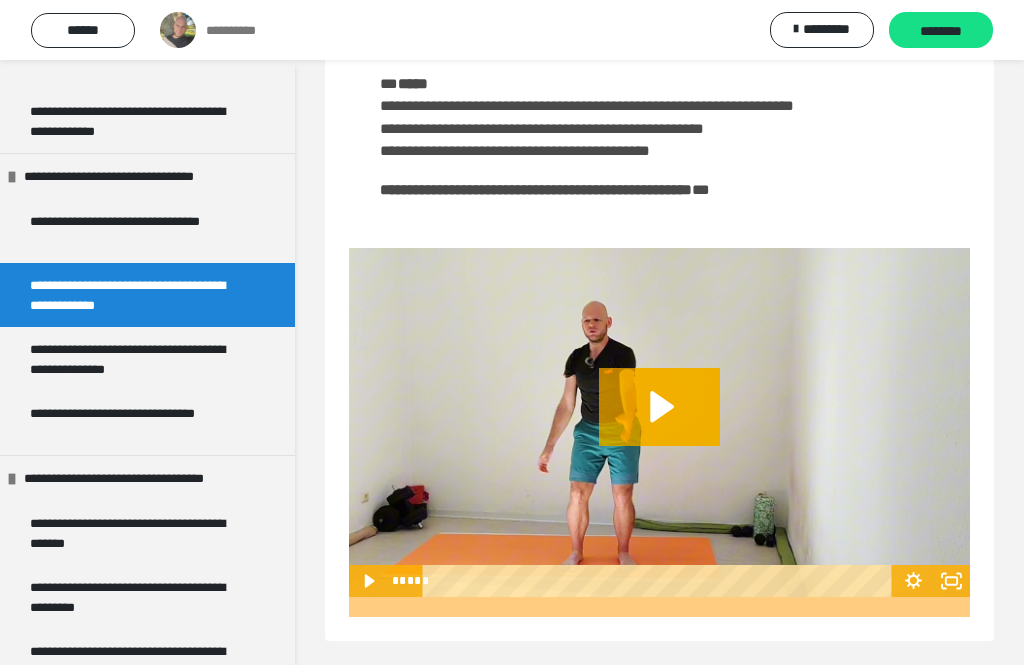 click on "**********" at bounding box center (139, 359) 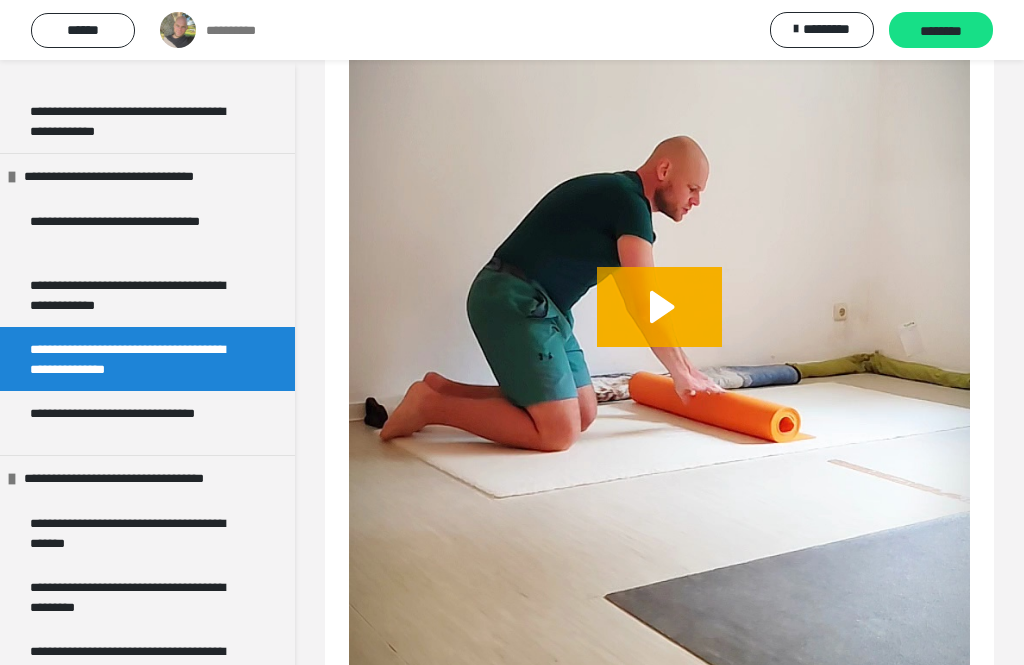scroll, scrollTop: 1140, scrollLeft: 0, axis: vertical 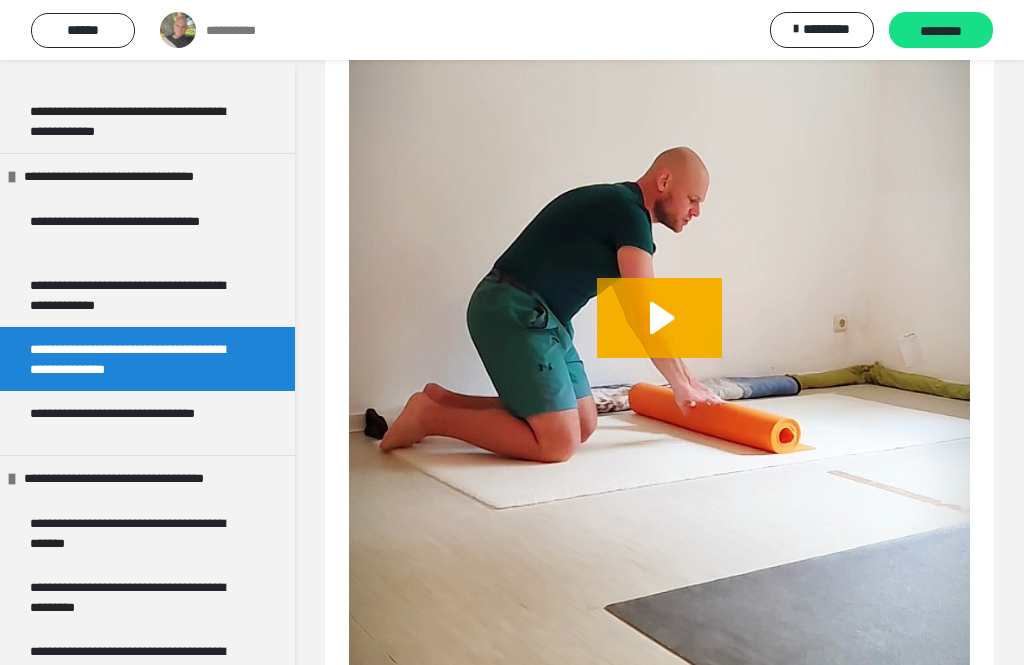 click on "**********" at bounding box center (139, 423) 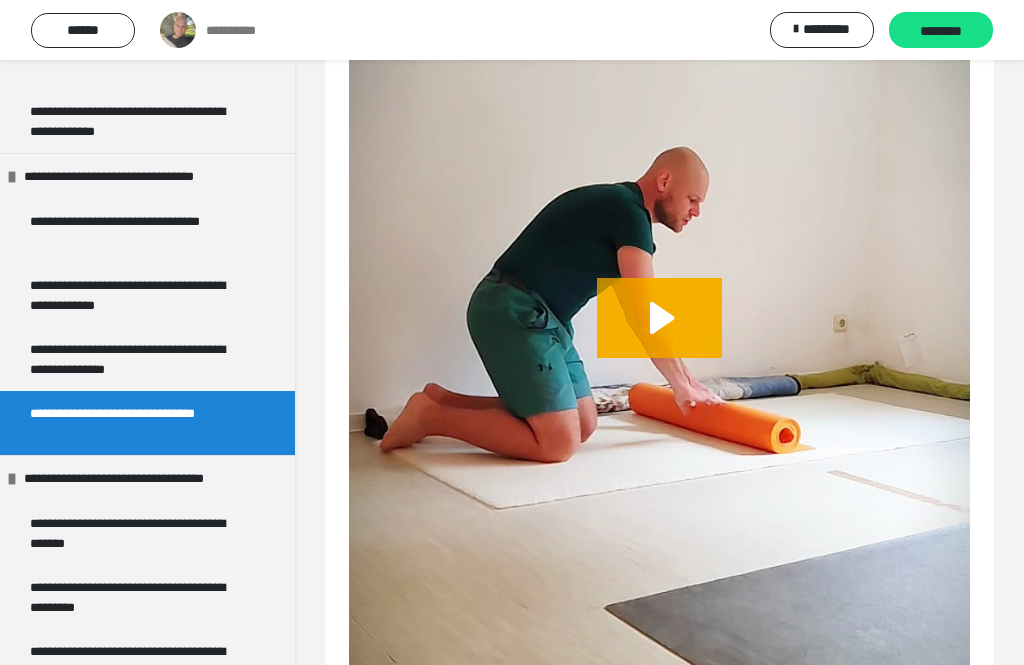 scroll, scrollTop: 692, scrollLeft: 0, axis: vertical 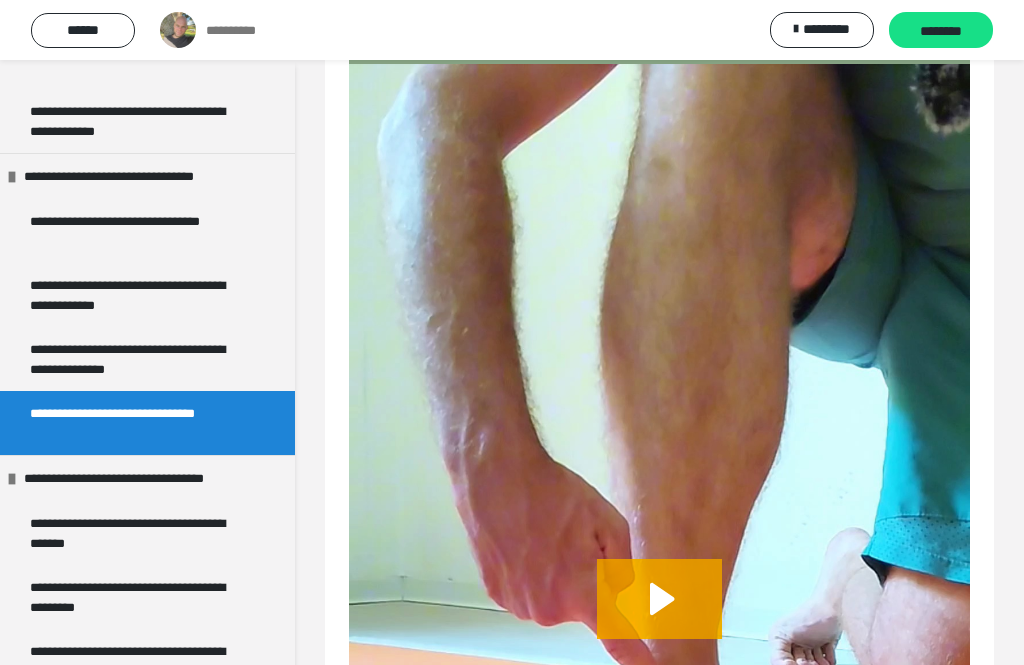 click on "**********" at bounding box center [139, 295] 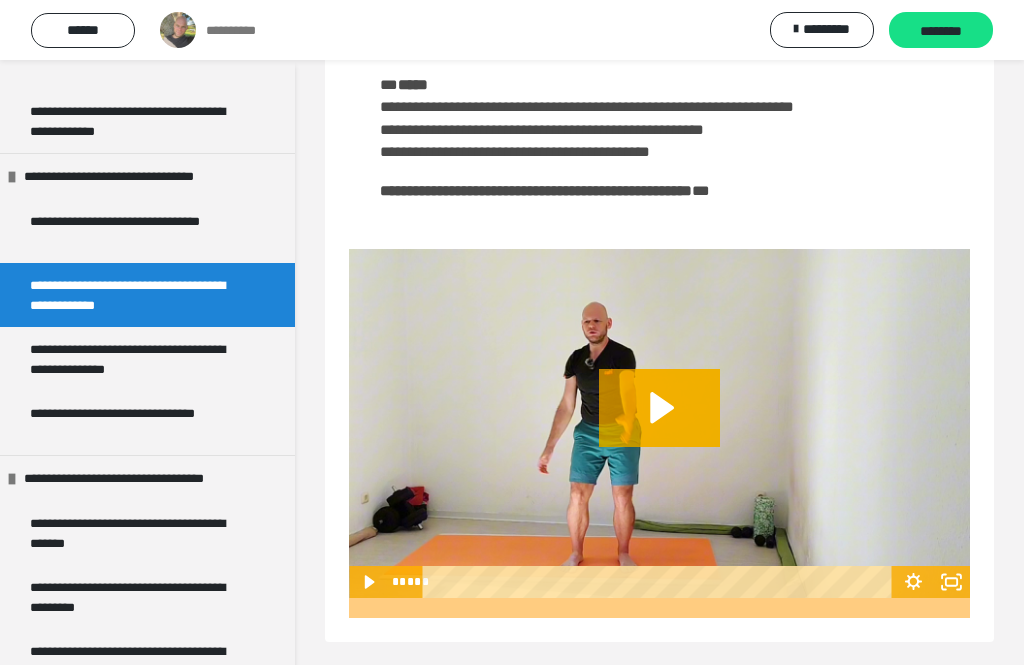 scroll, scrollTop: 594, scrollLeft: 0, axis: vertical 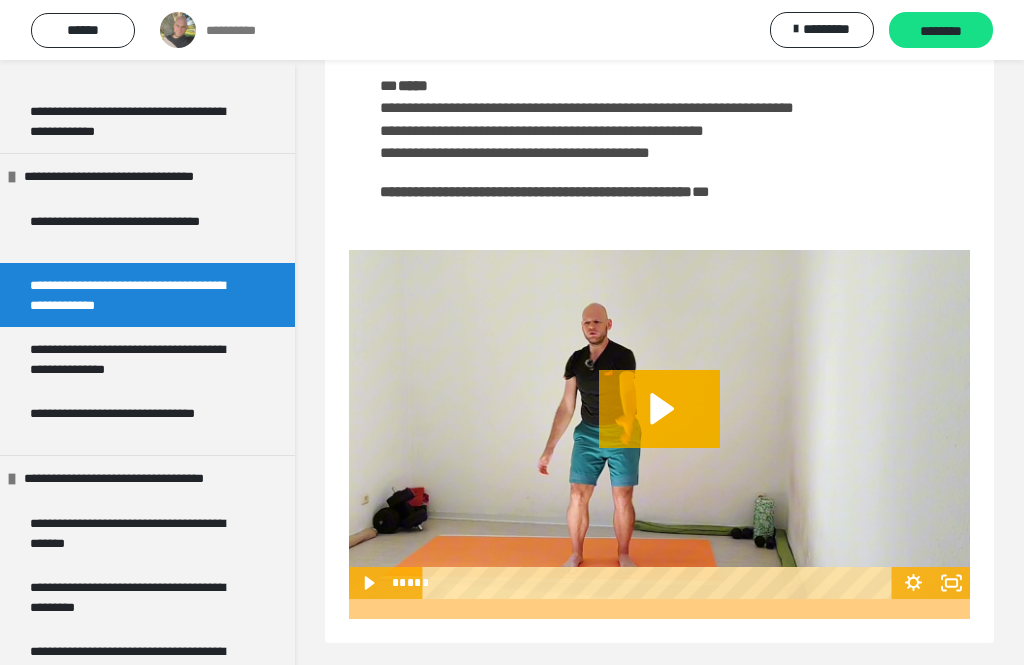 click 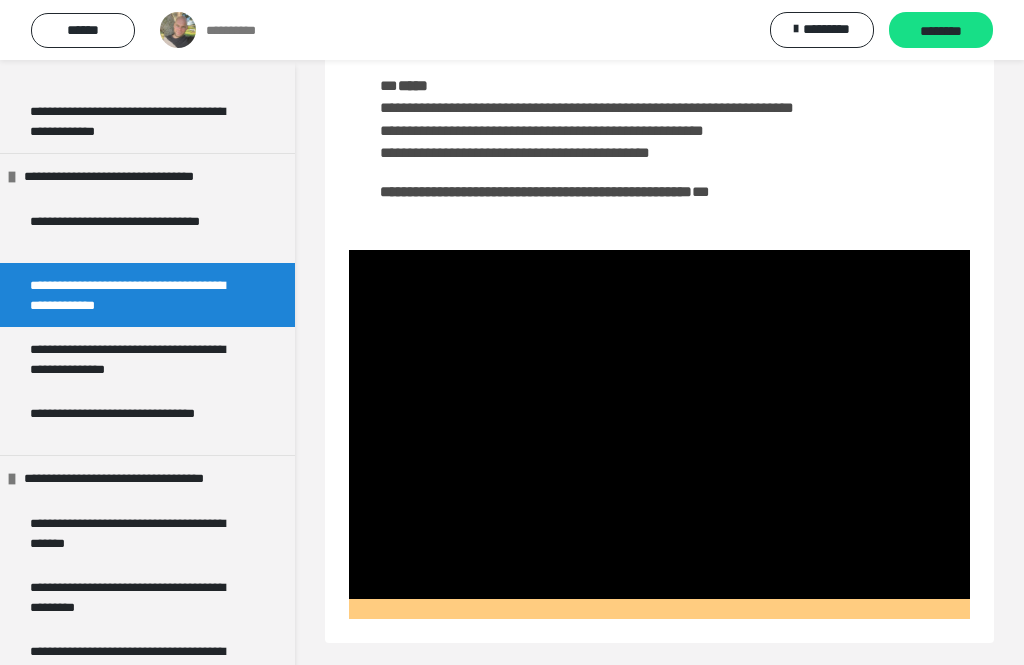 click at bounding box center [659, 424] 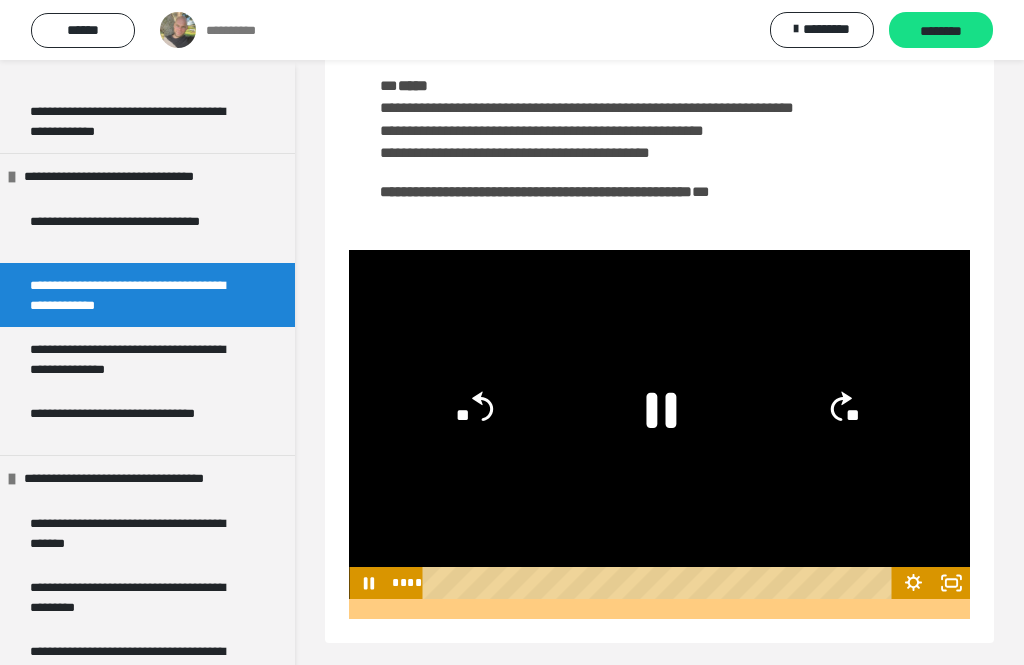 click 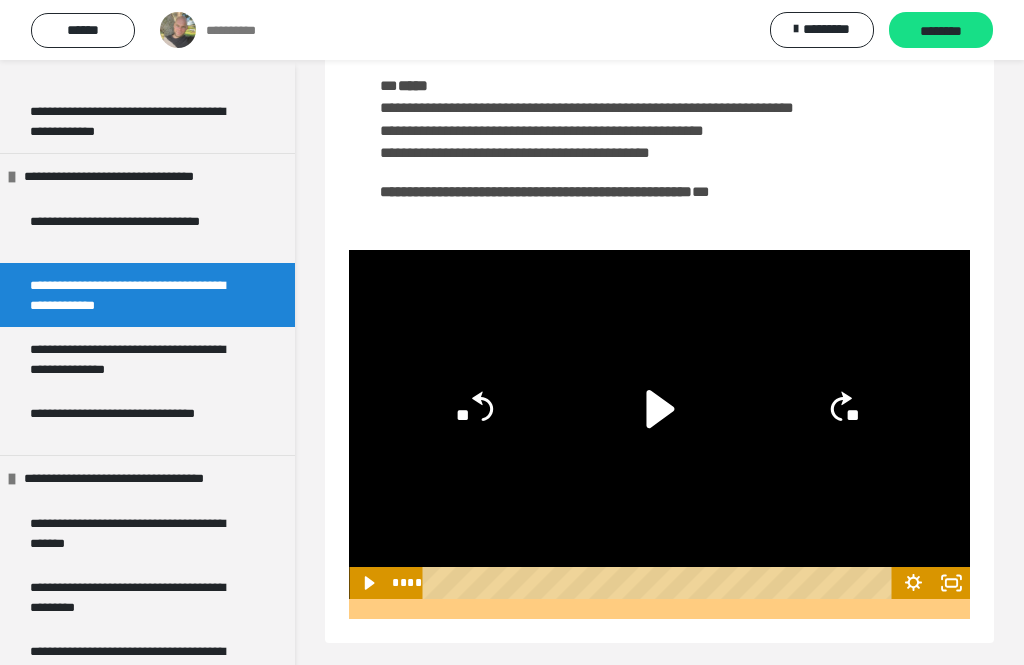 click 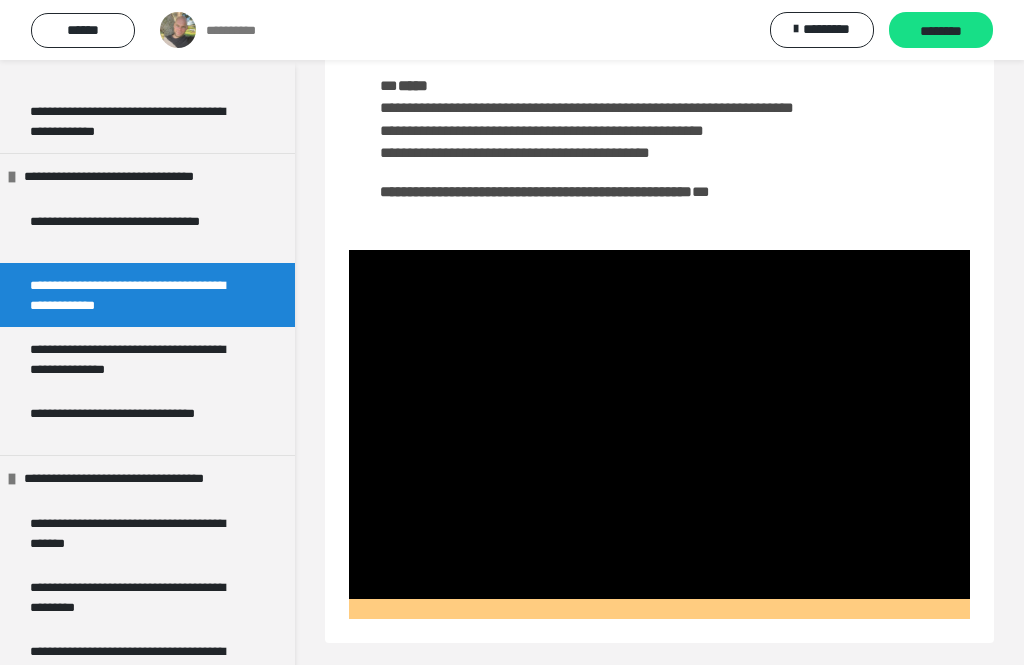 click at bounding box center [659, 424] 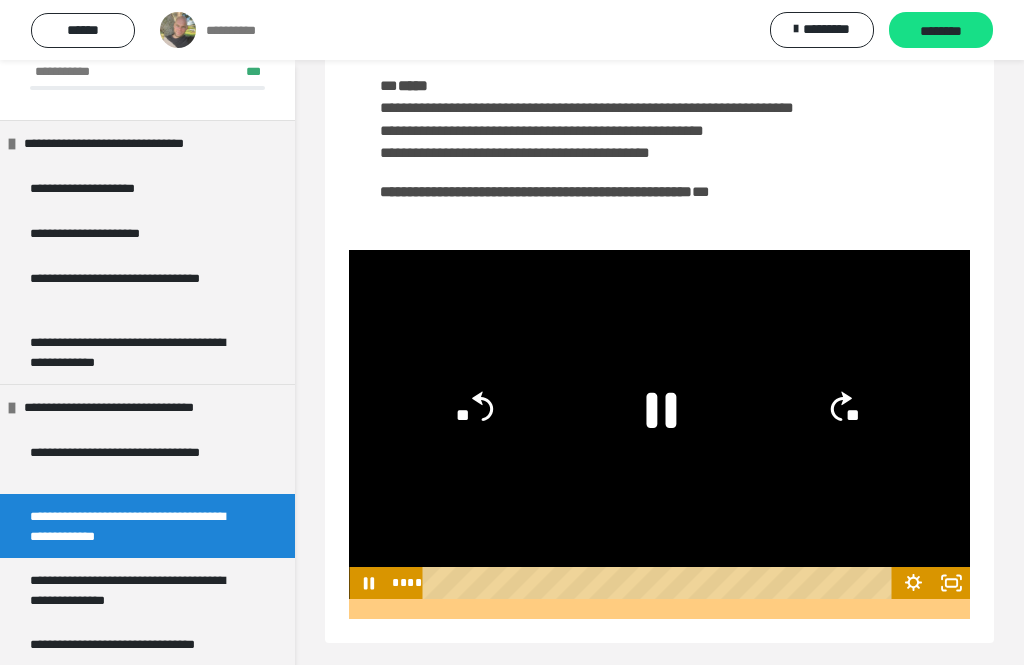 scroll, scrollTop: 67, scrollLeft: 0, axis: vertical 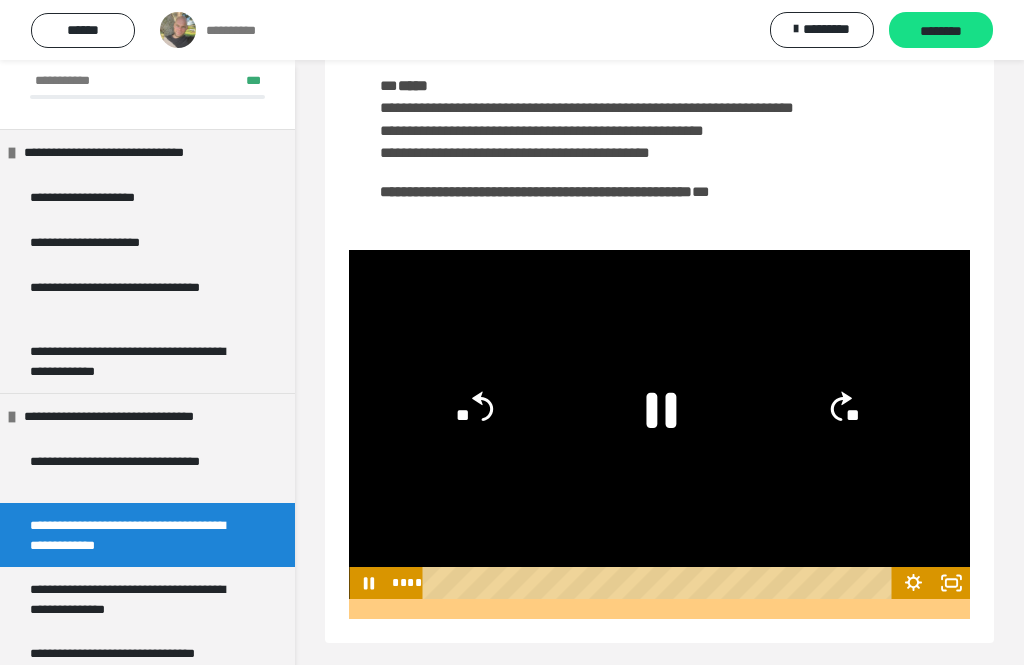 click on "**********" at bounding box center [139, 297] 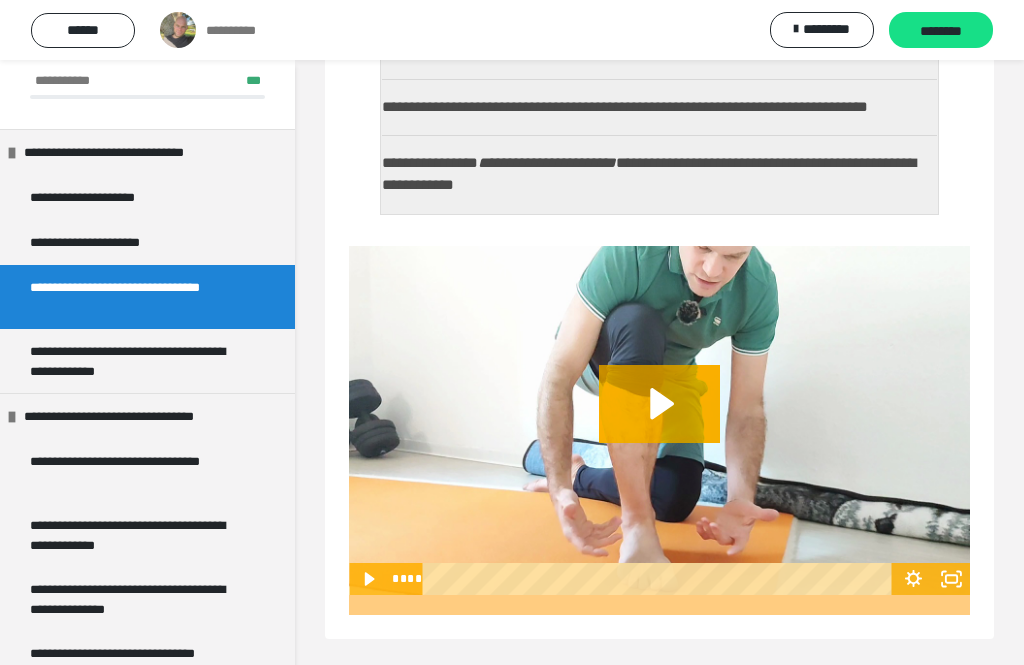 scroll, scrollTop: 438, scrollLeft: 0, axis: vertical 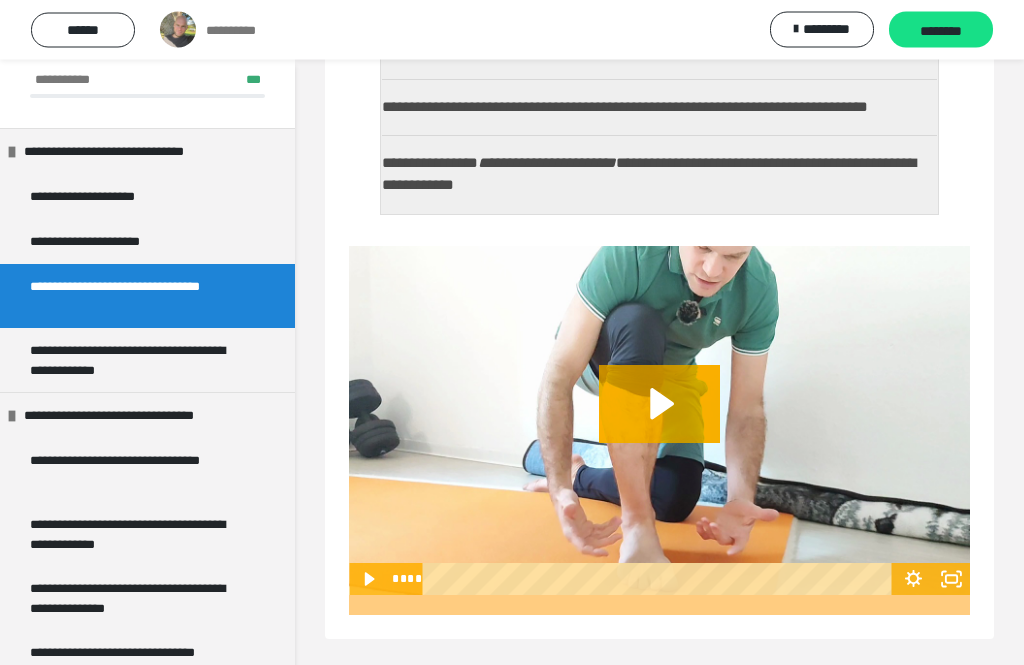click 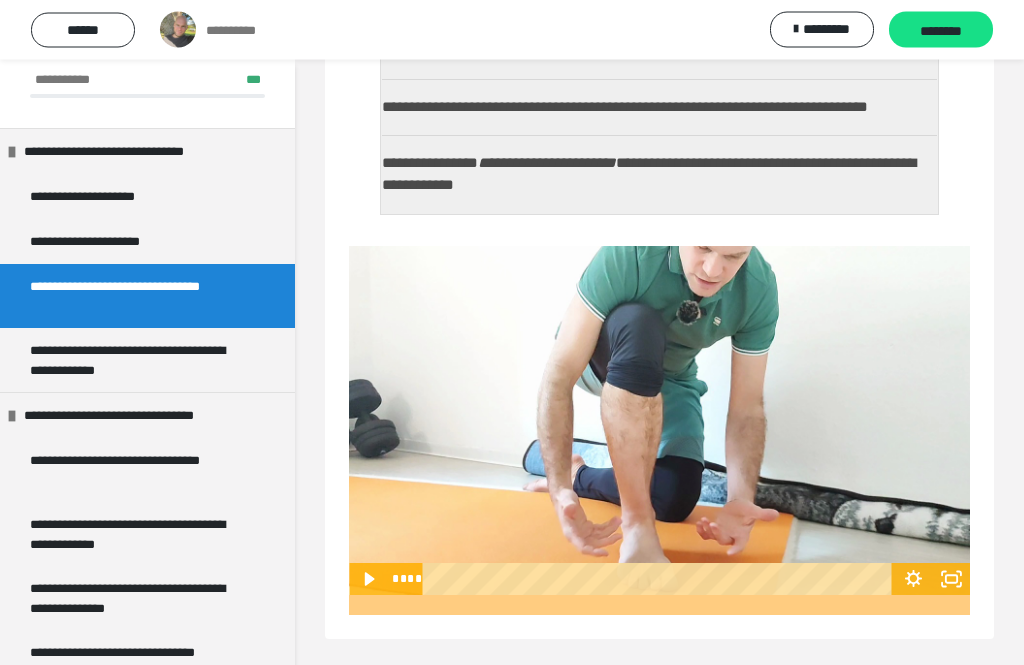 scroll, scrollTop: 439, scrollLeft: 0, axis: vertical 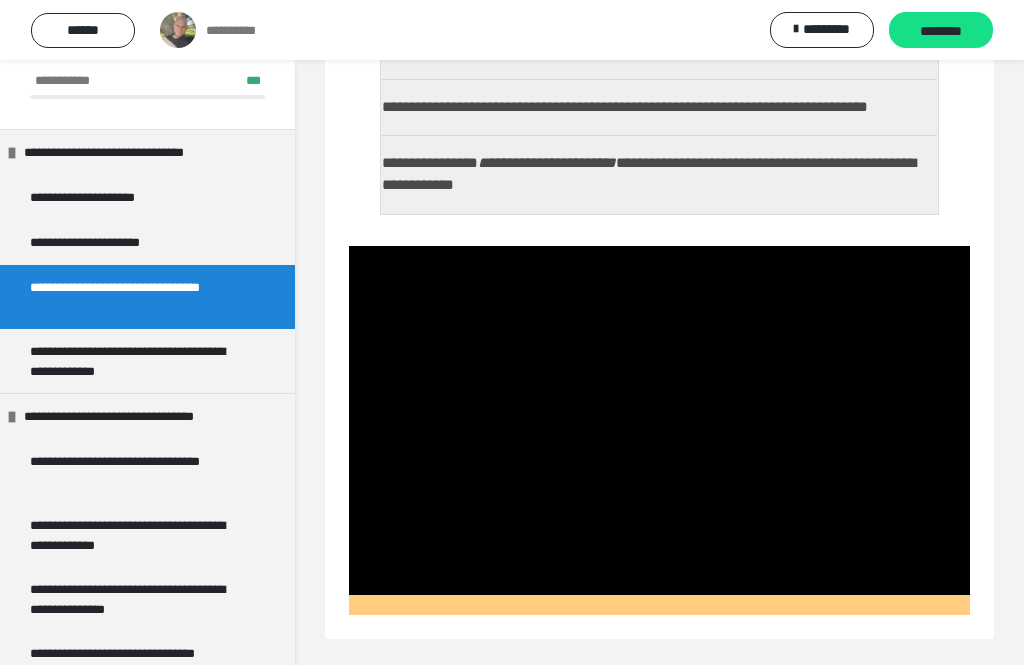 click at bounding box center (659, 420) 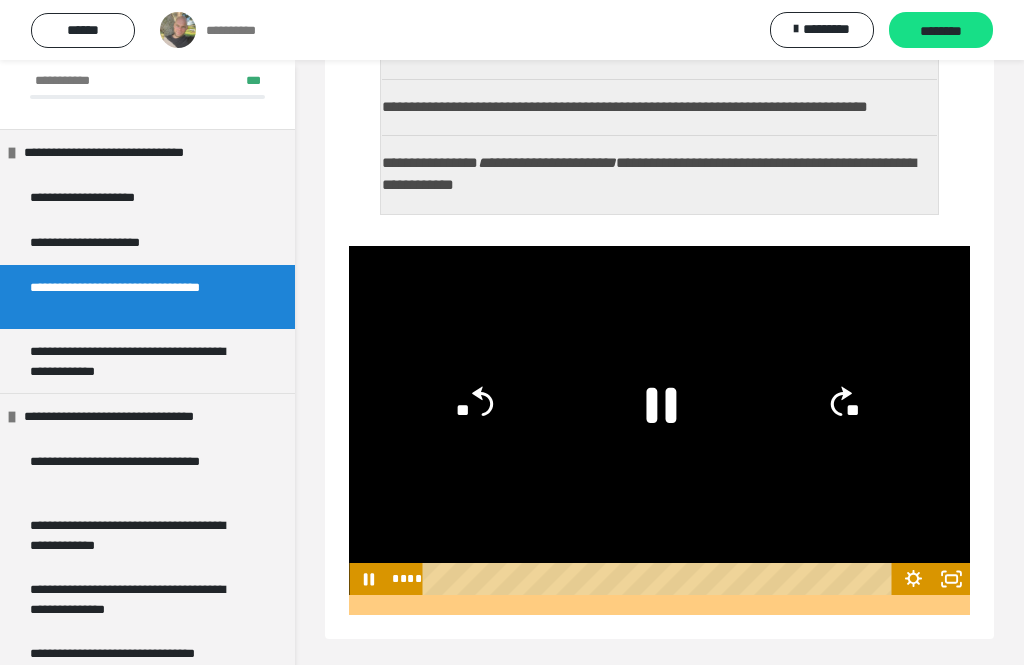 click 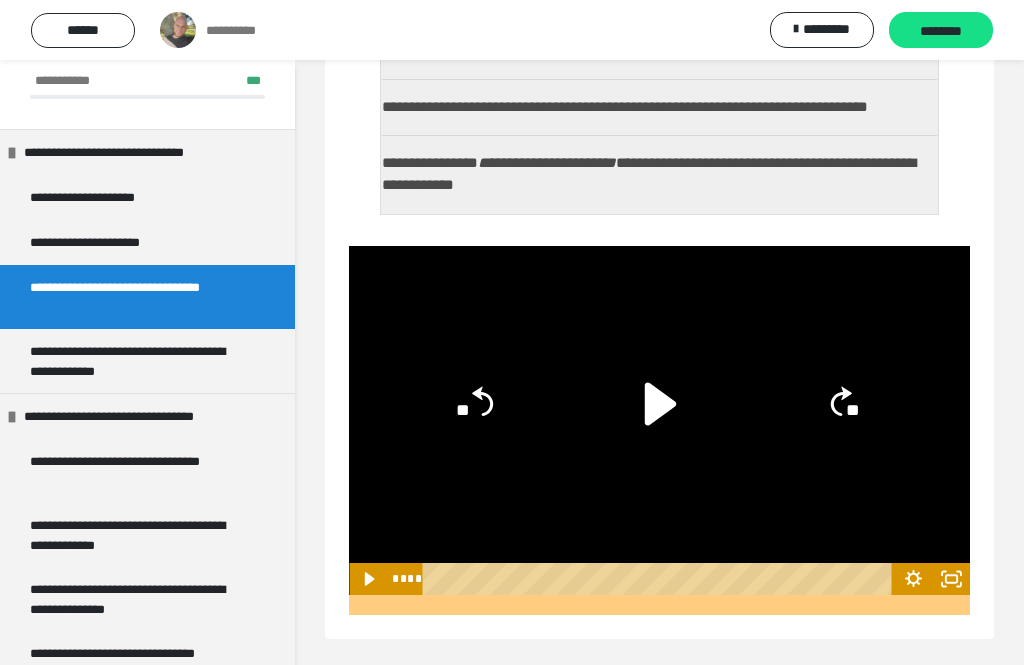 click 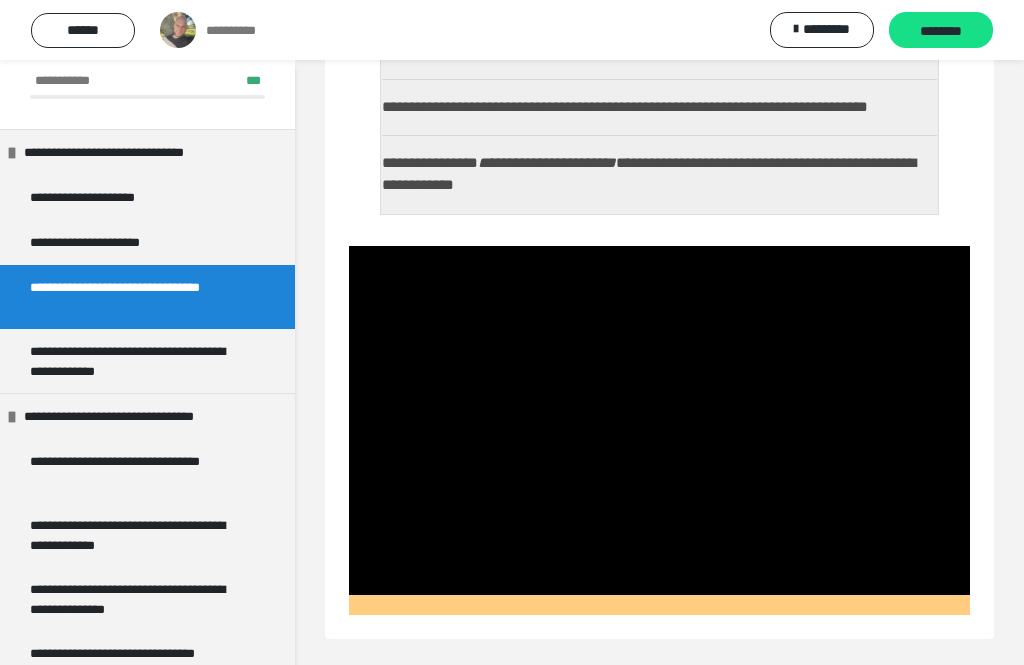 click at bounding box center (659, 420) 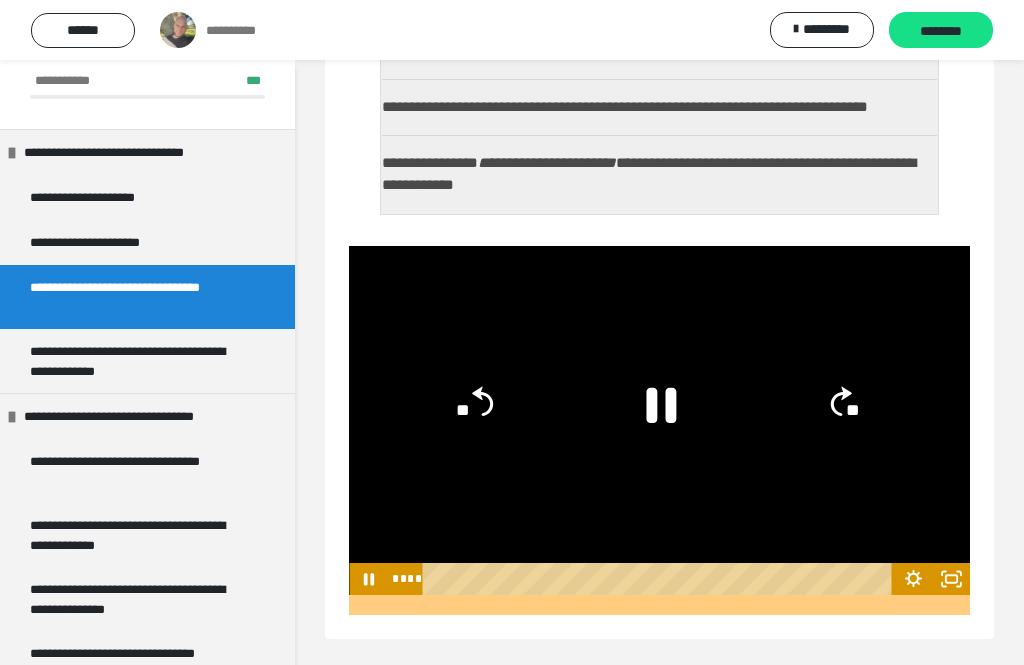 click 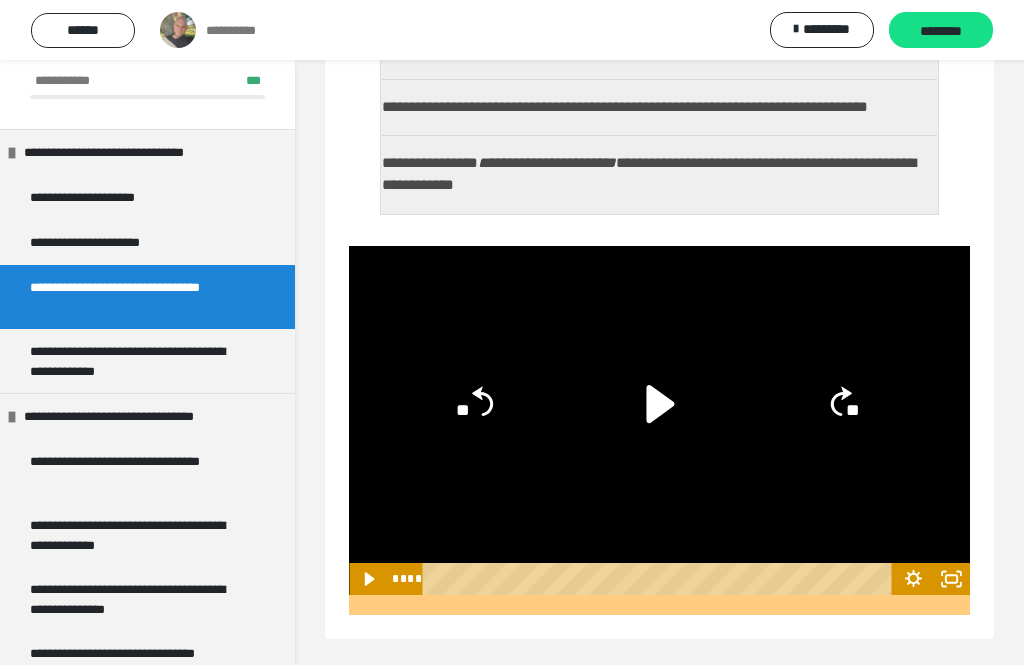 click on "**********" at bounding box center [139, 361] 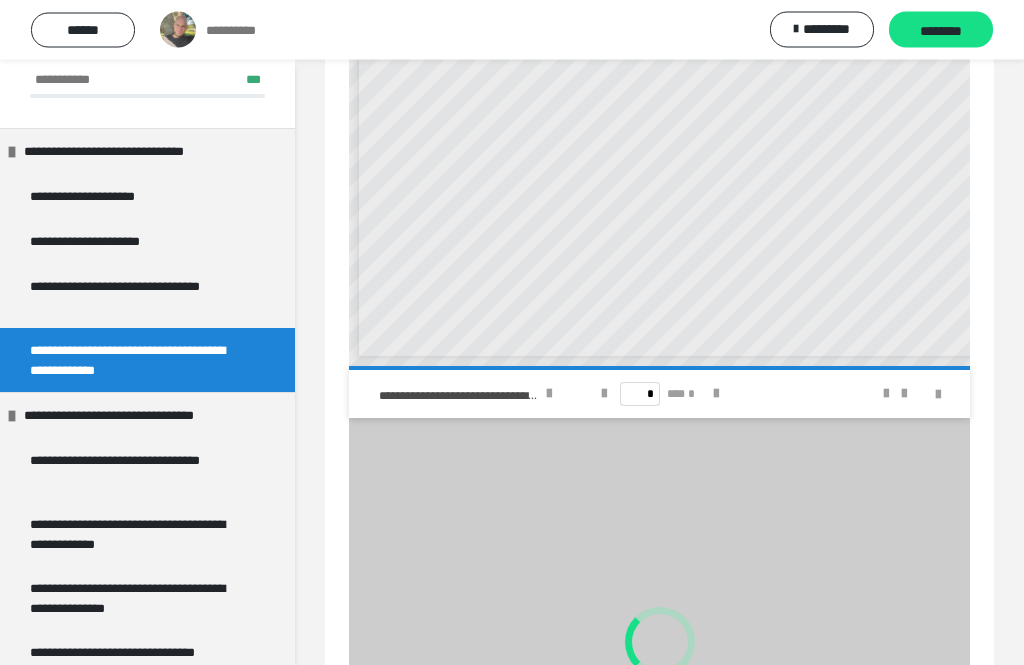 scroll, scrollTop: 1846, scrollLeft: 0, axis: vertical 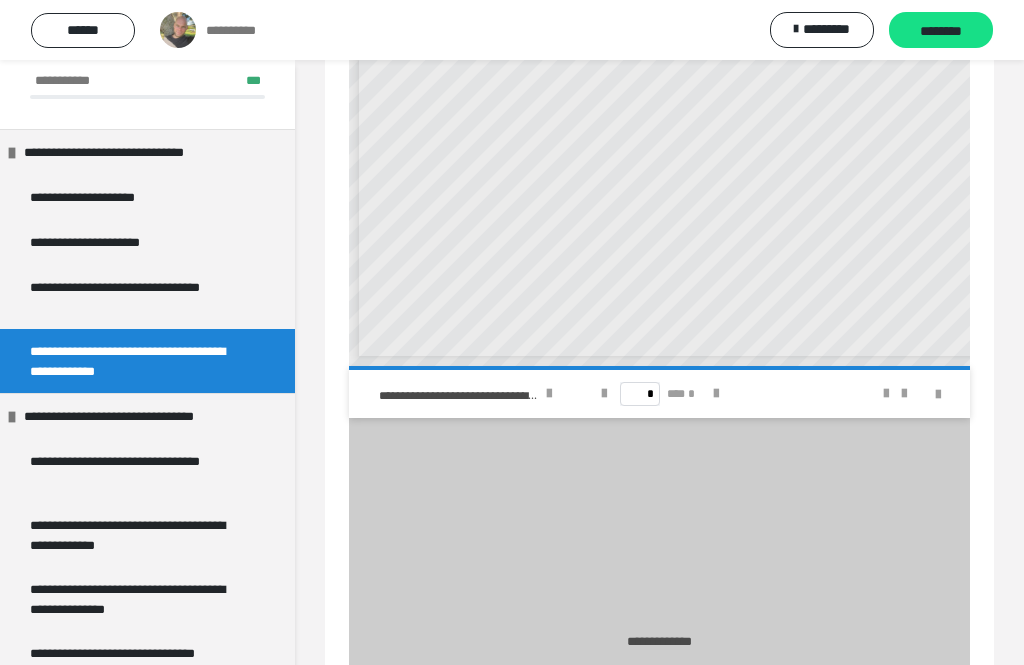 click on "**********" at bounding box center (139, 471) 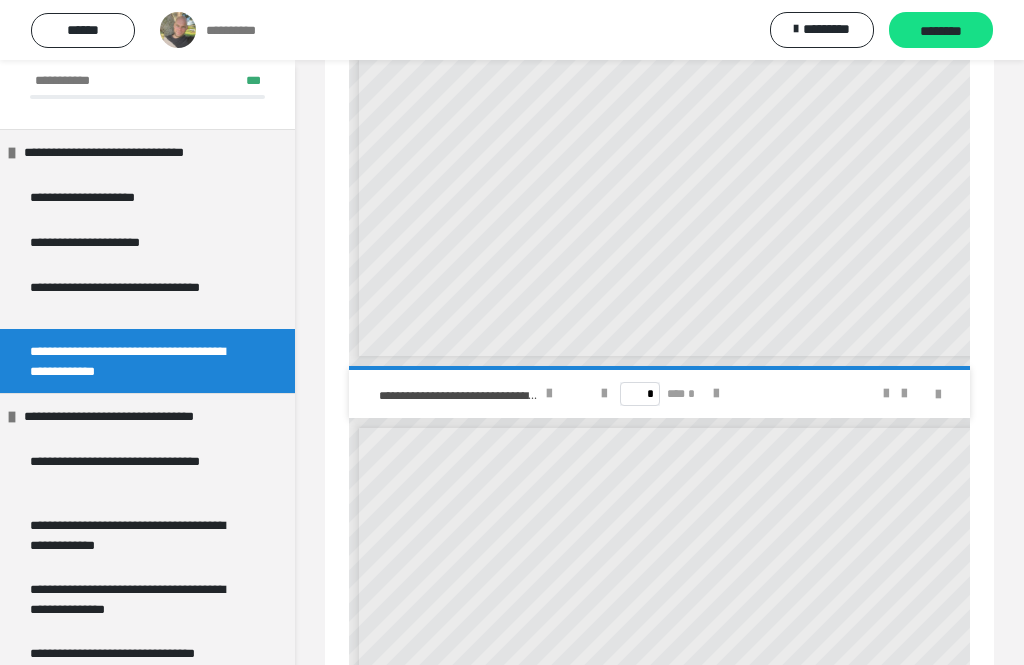 click on "**********" at bounding box center [139, 471] 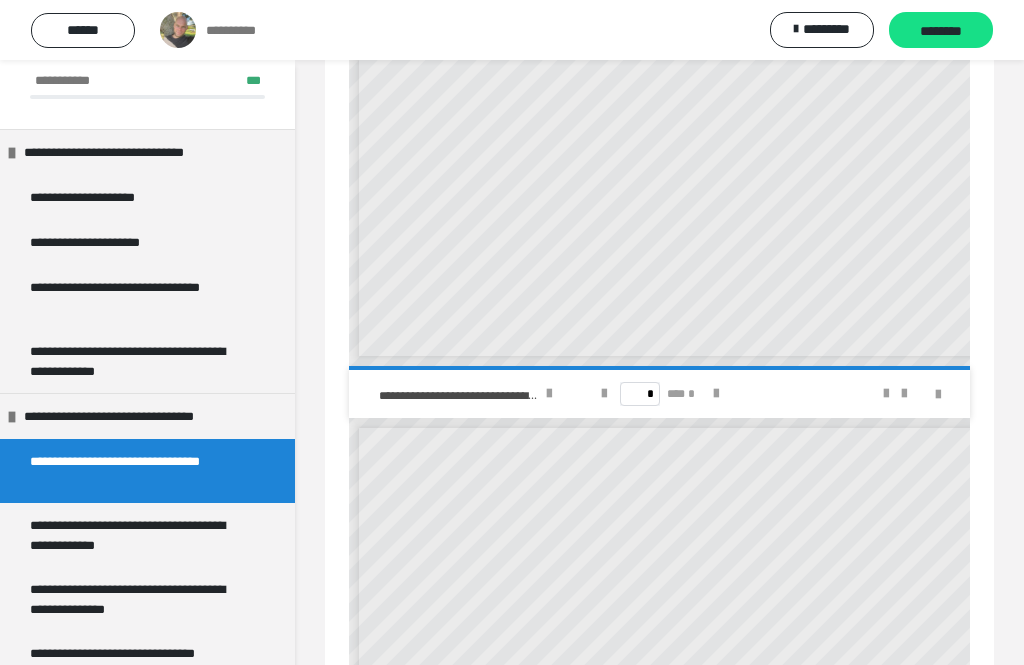 scroll, scrollTop: 84, scrollLeft: 0, axis: vertical 